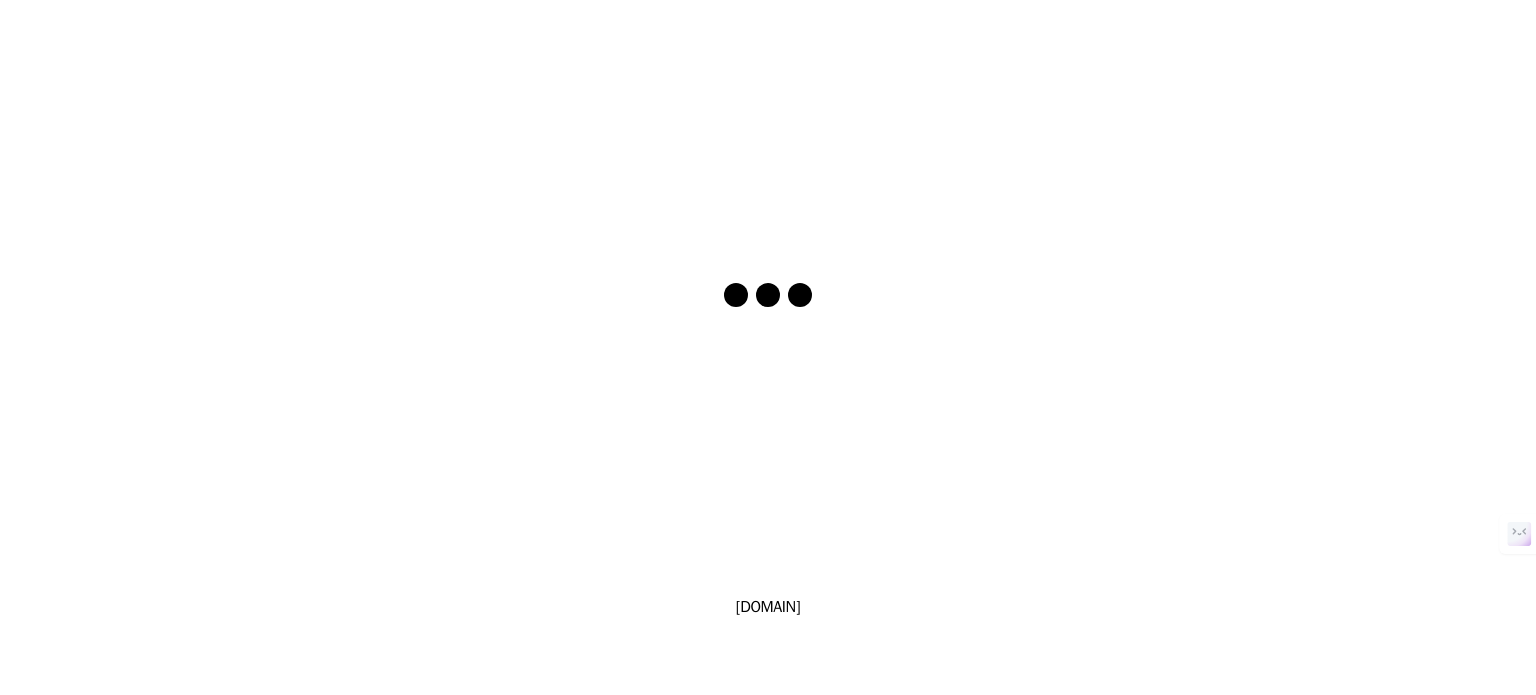 scroll, scrollTop: 0, scrollLeft: 0, axis: both 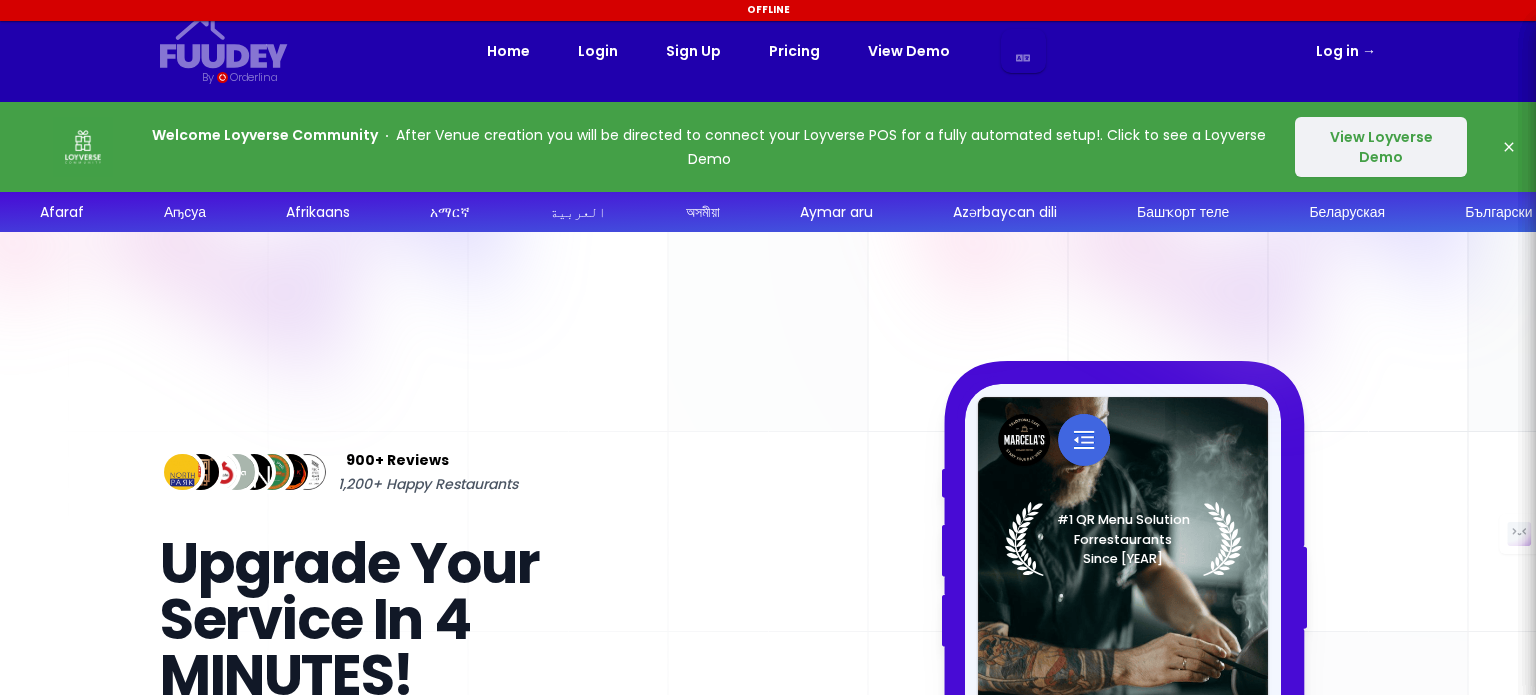 select on "en" 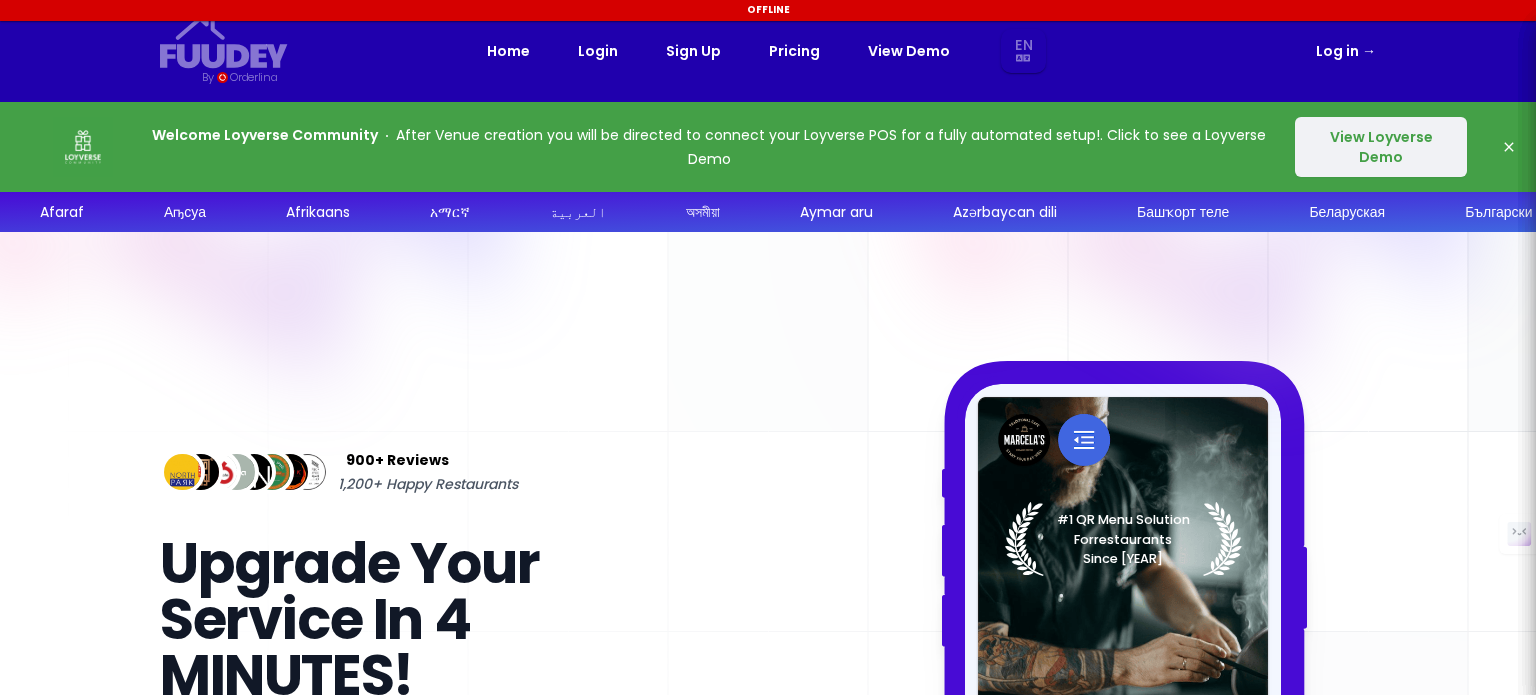 scroll, scrollTop: 0, scrollLeft: 0, axis: both 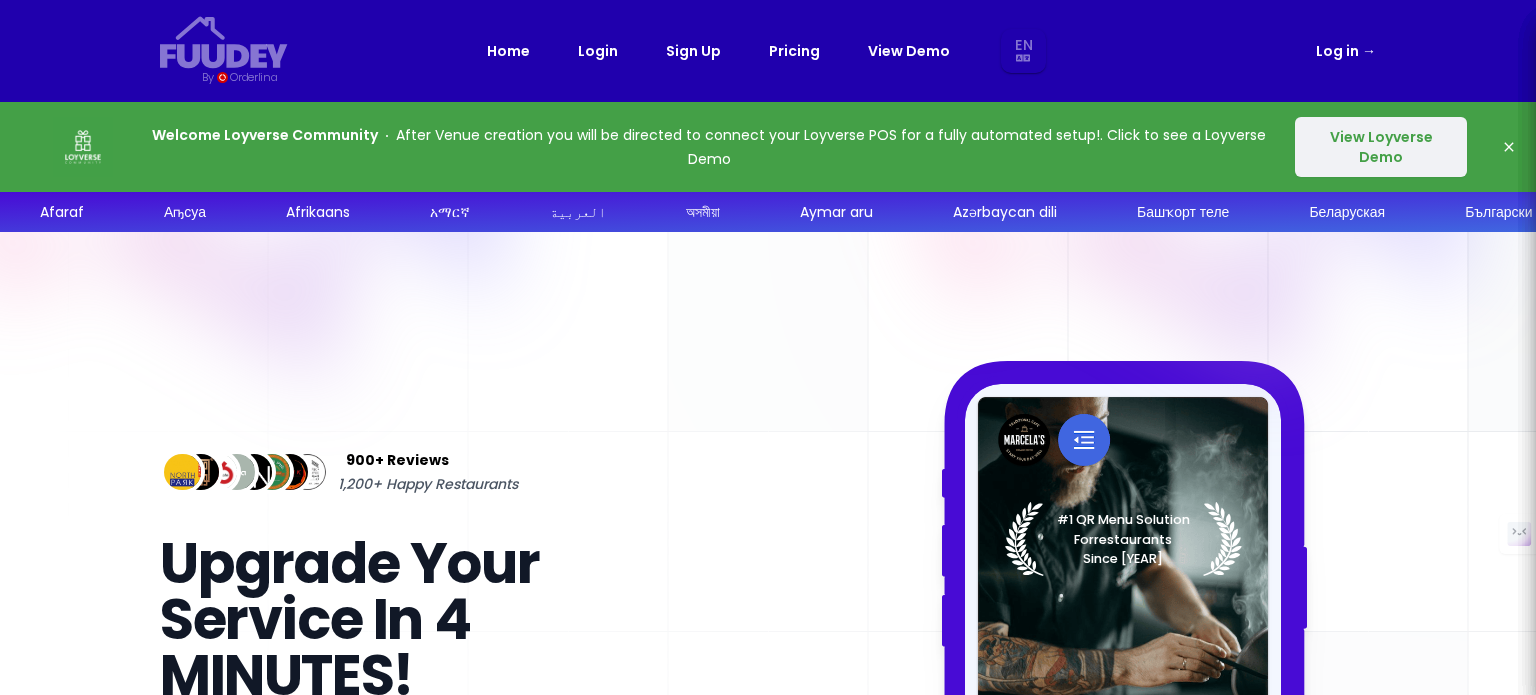 select on "en" 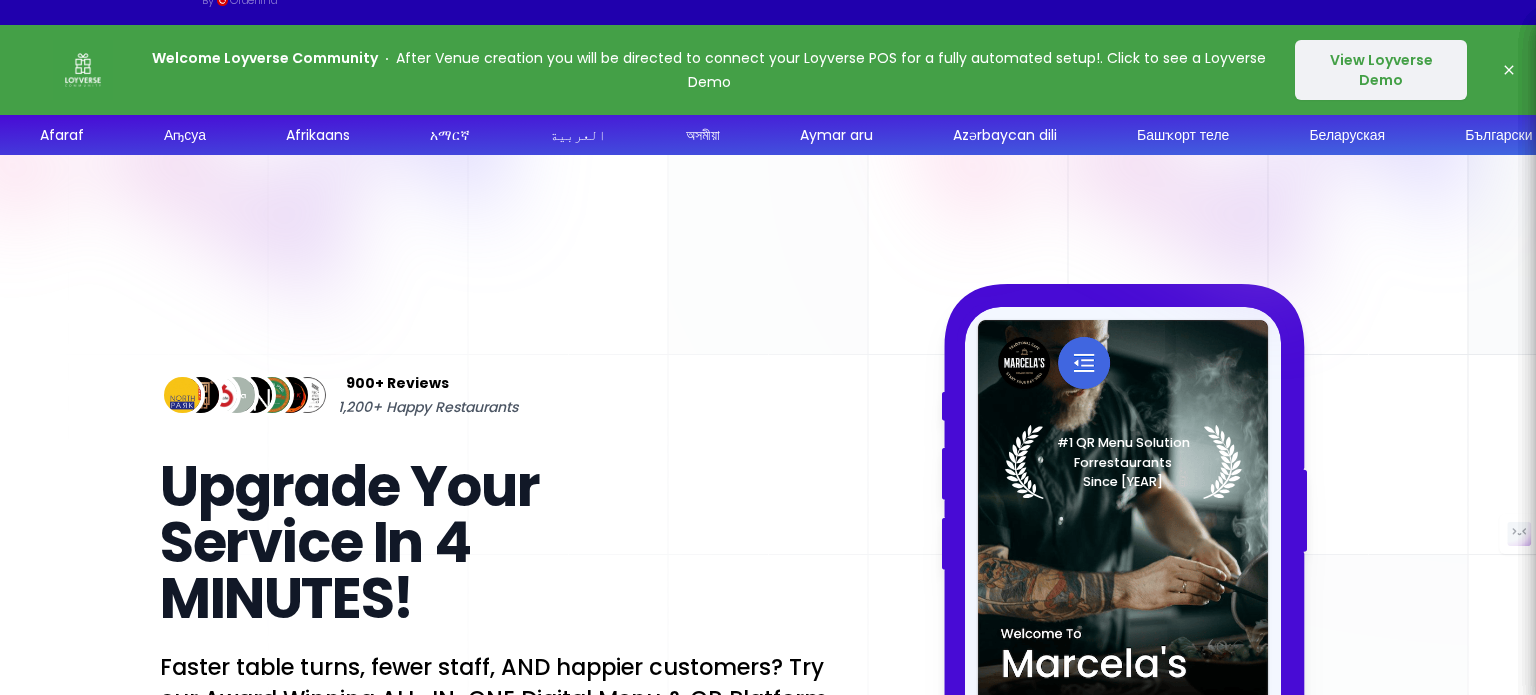 scroll, scrollTop: 0, scrollLeft: 0, axis: both 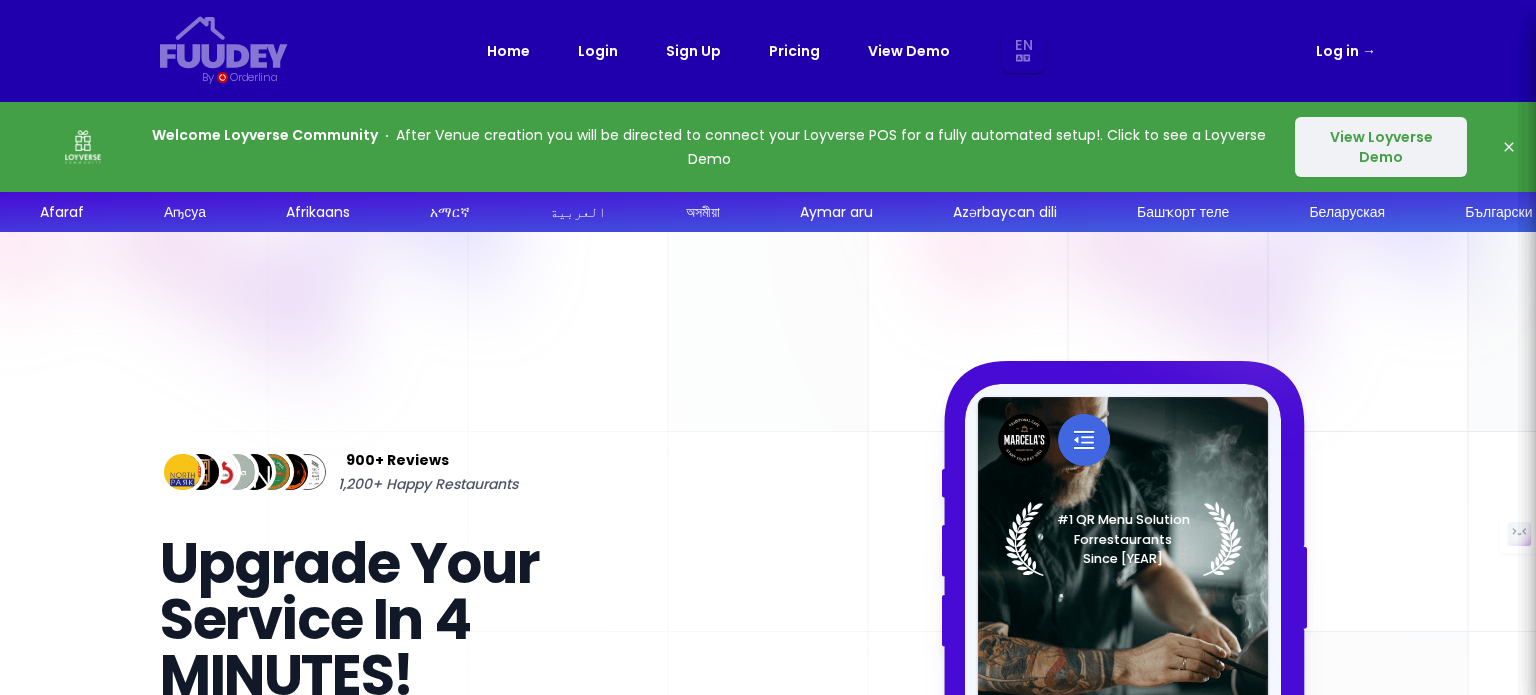 click on "View Loyverse Demo" at bounding box center (1381, 147) 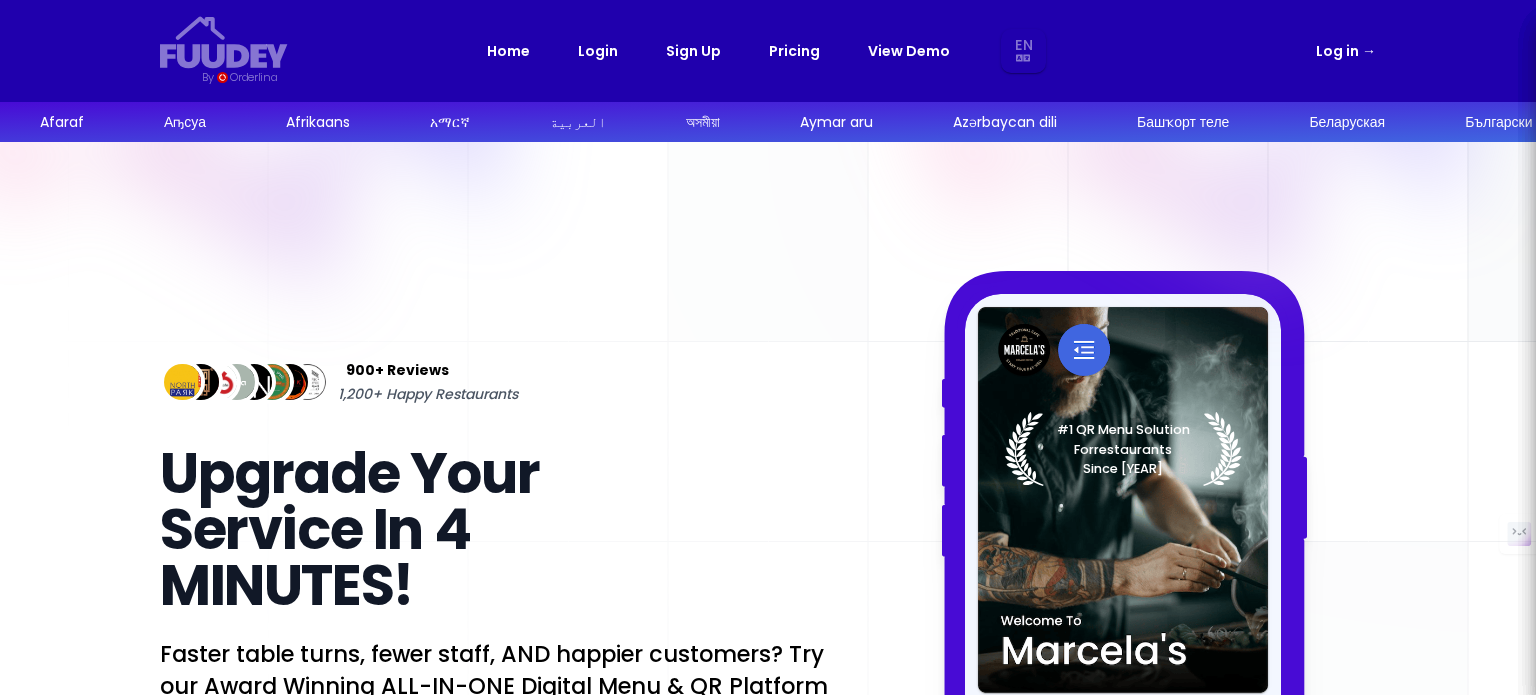 select on "en" 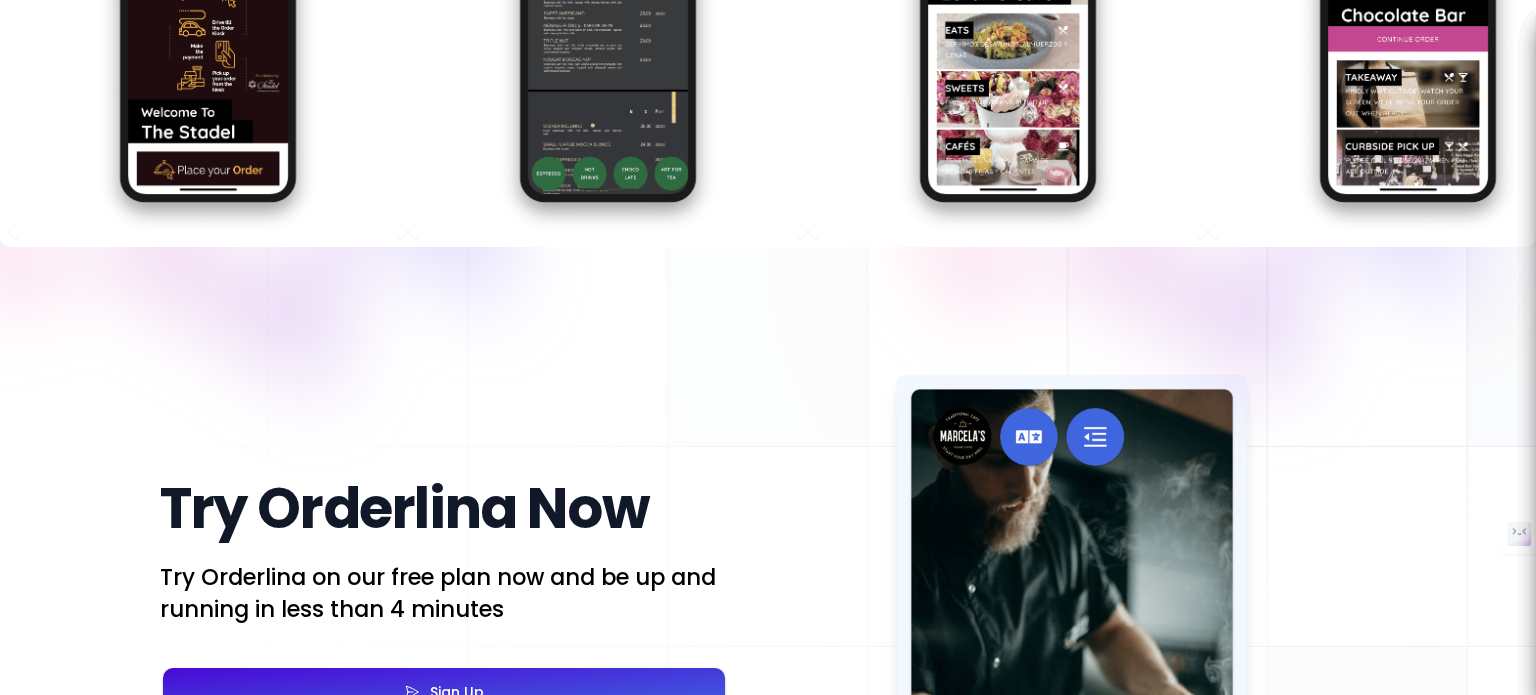 scroll, scrollTop: 3300, scrollLeft: 0, axis: vertical 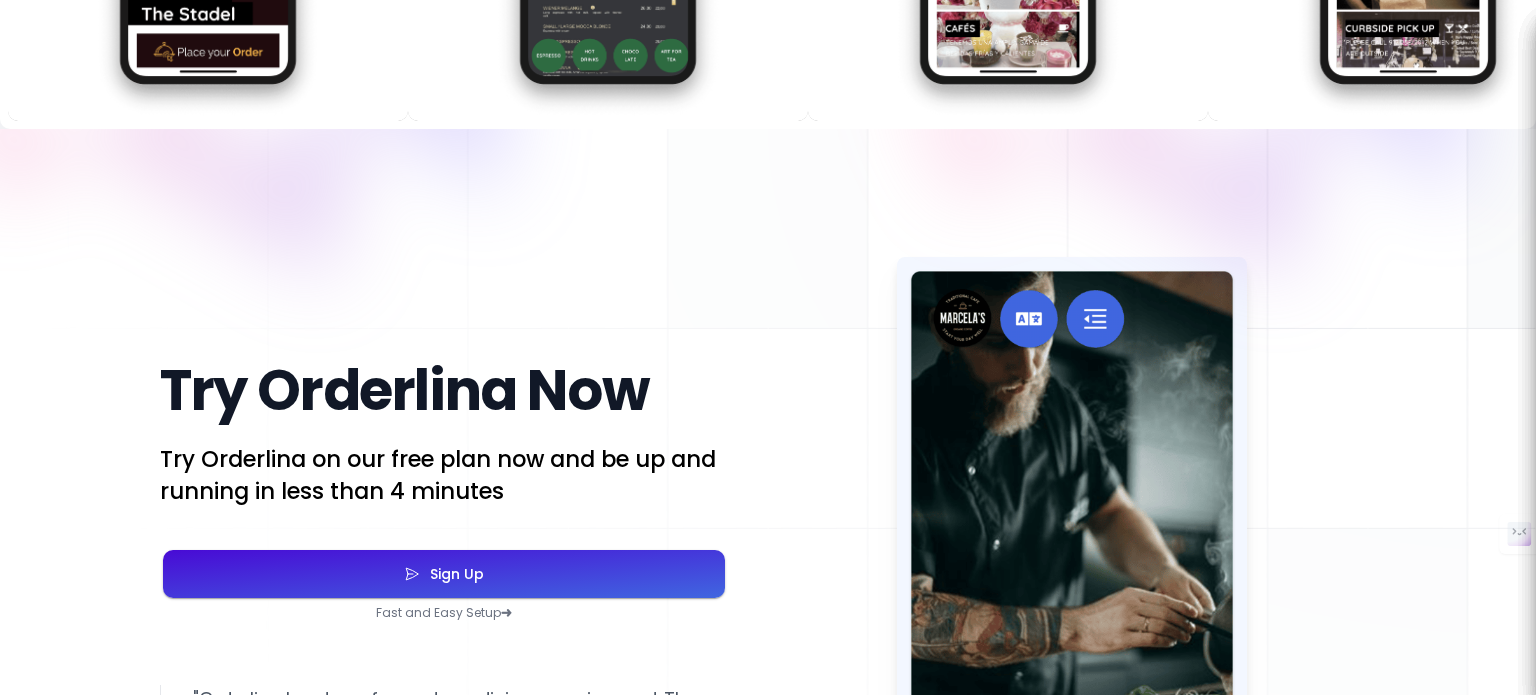 select on "en" 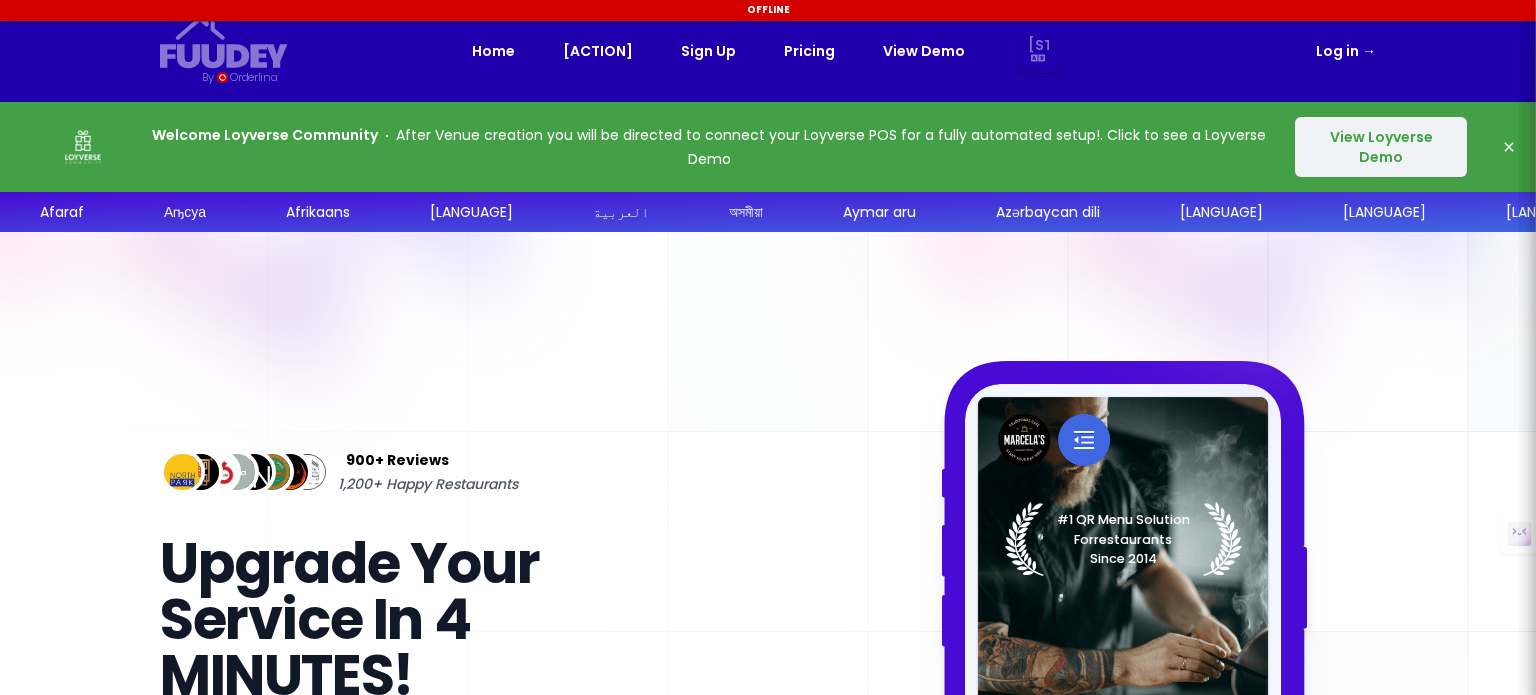 select on "en" 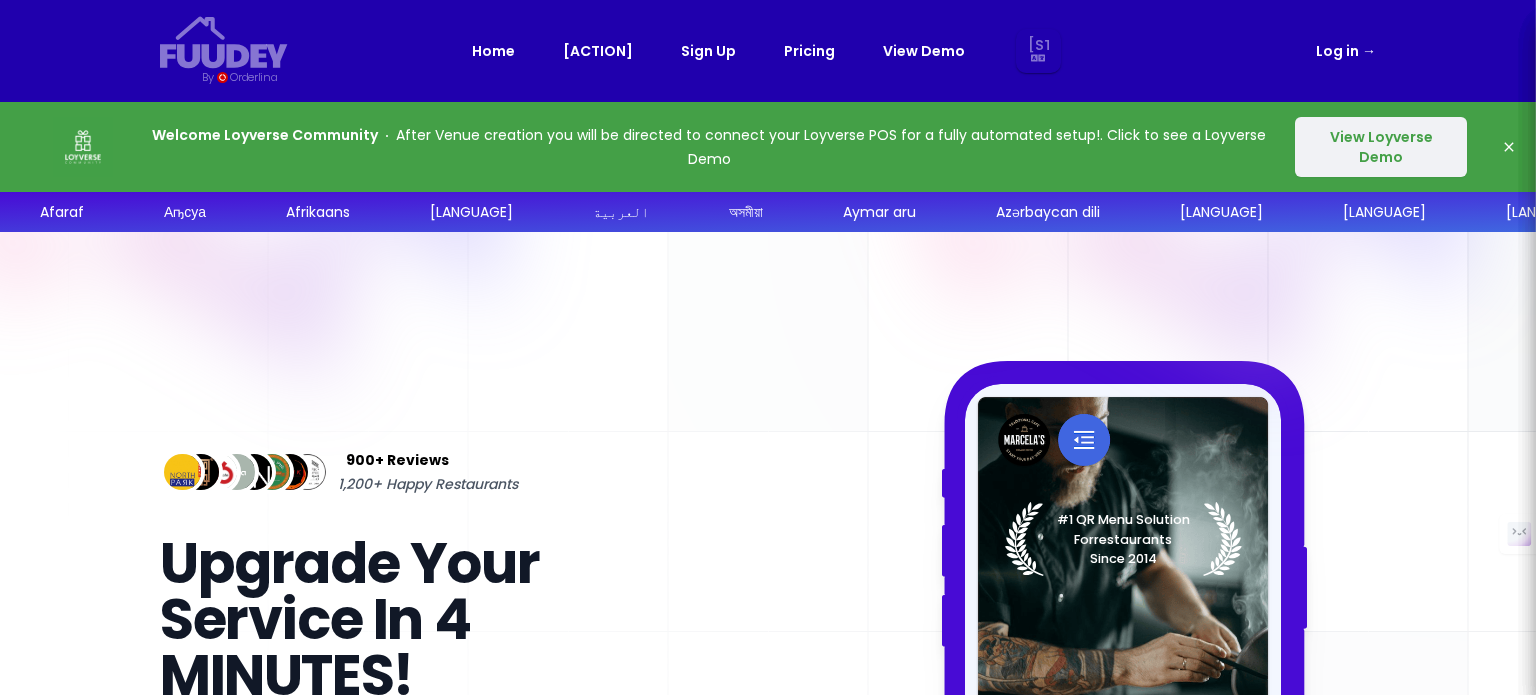 select on "en" 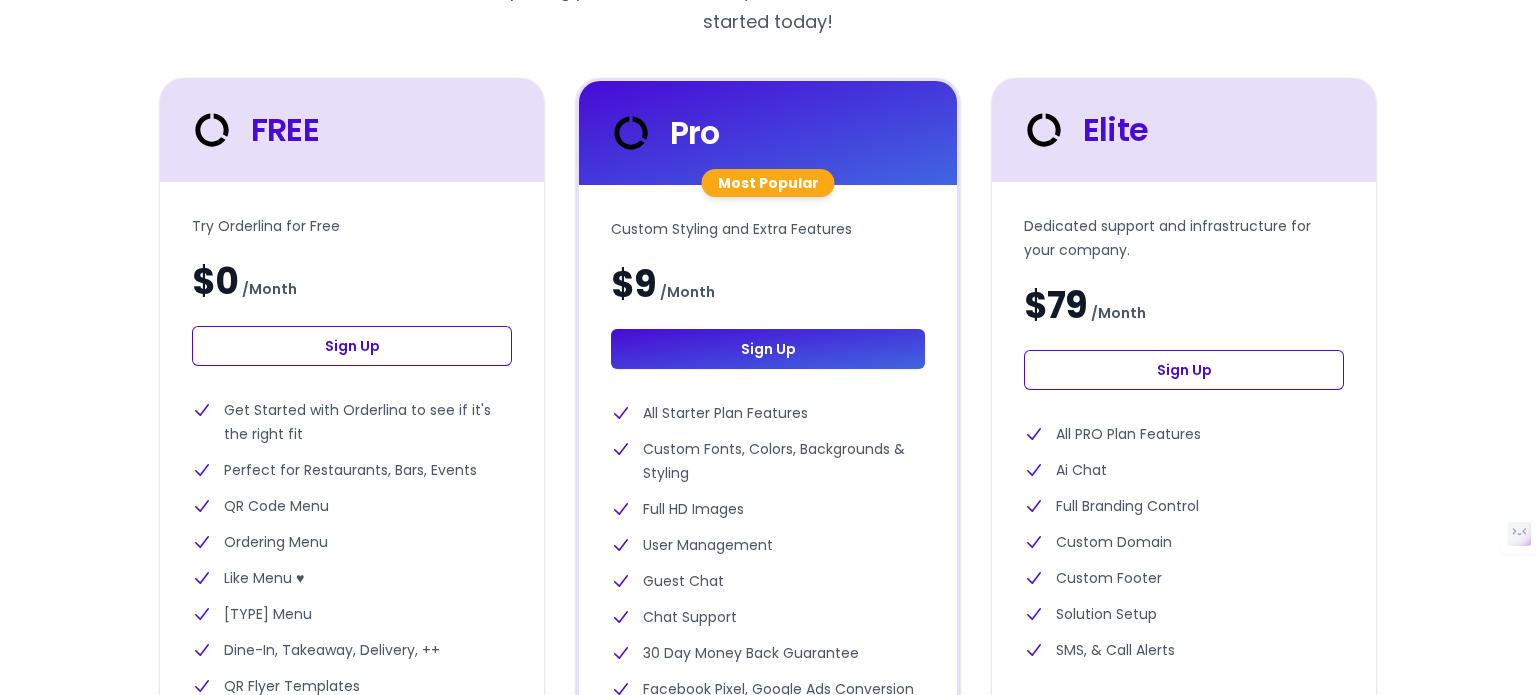 scroll, scrollTop: 600, scrollLeft: 0, axis: vertical 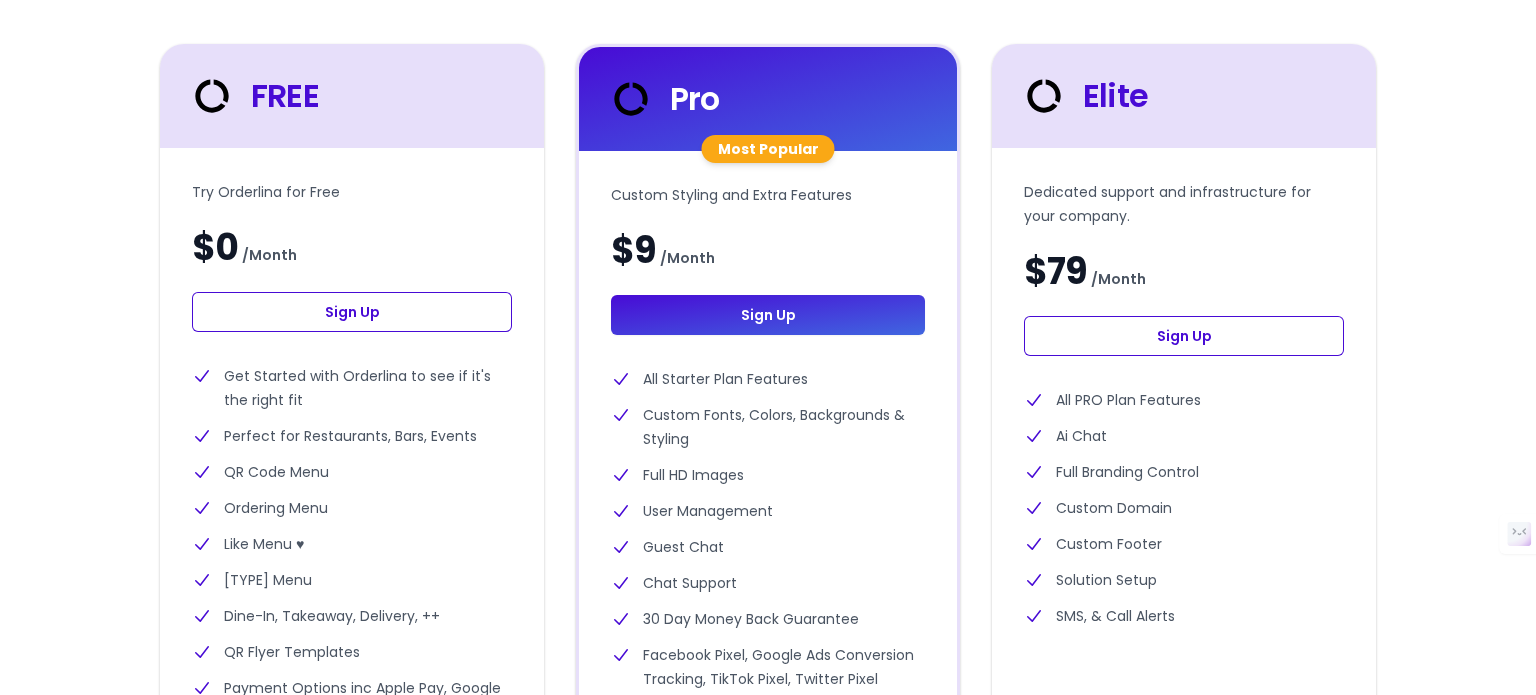 select on "en" 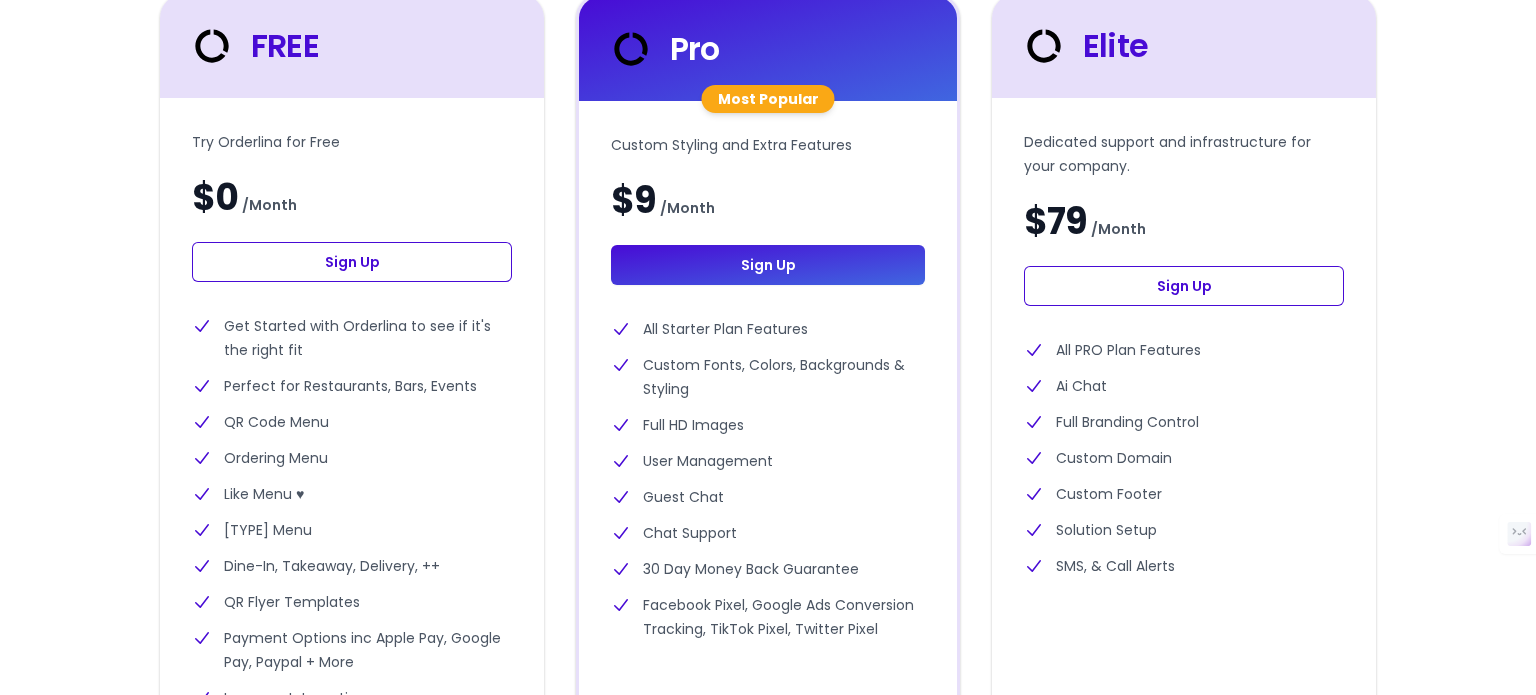 scroll, scrollTop: 800, scrollLeft: 0, axis: vertical 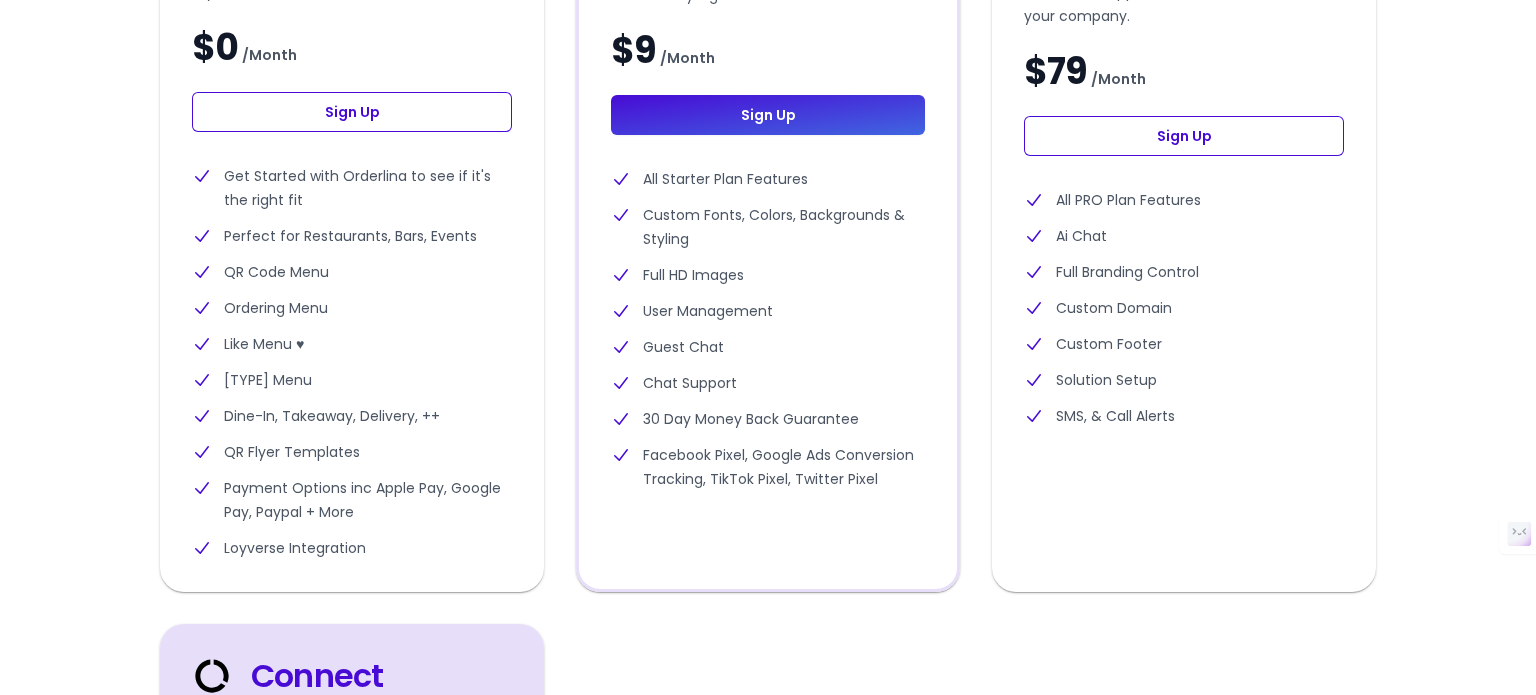 click on "Sign Up" at bounding box center (352, 112) 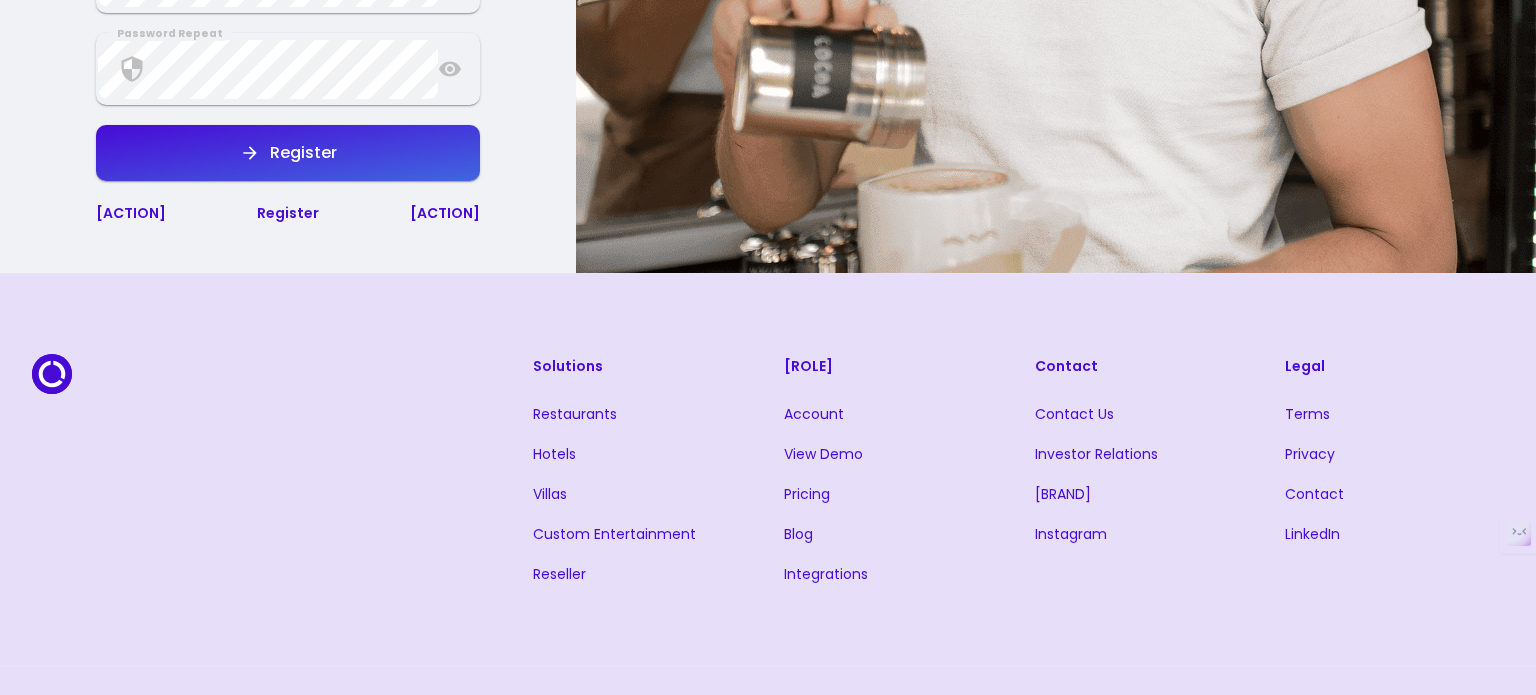 scroll, scrollTop: 0, scrollLeft: 0, axis: both 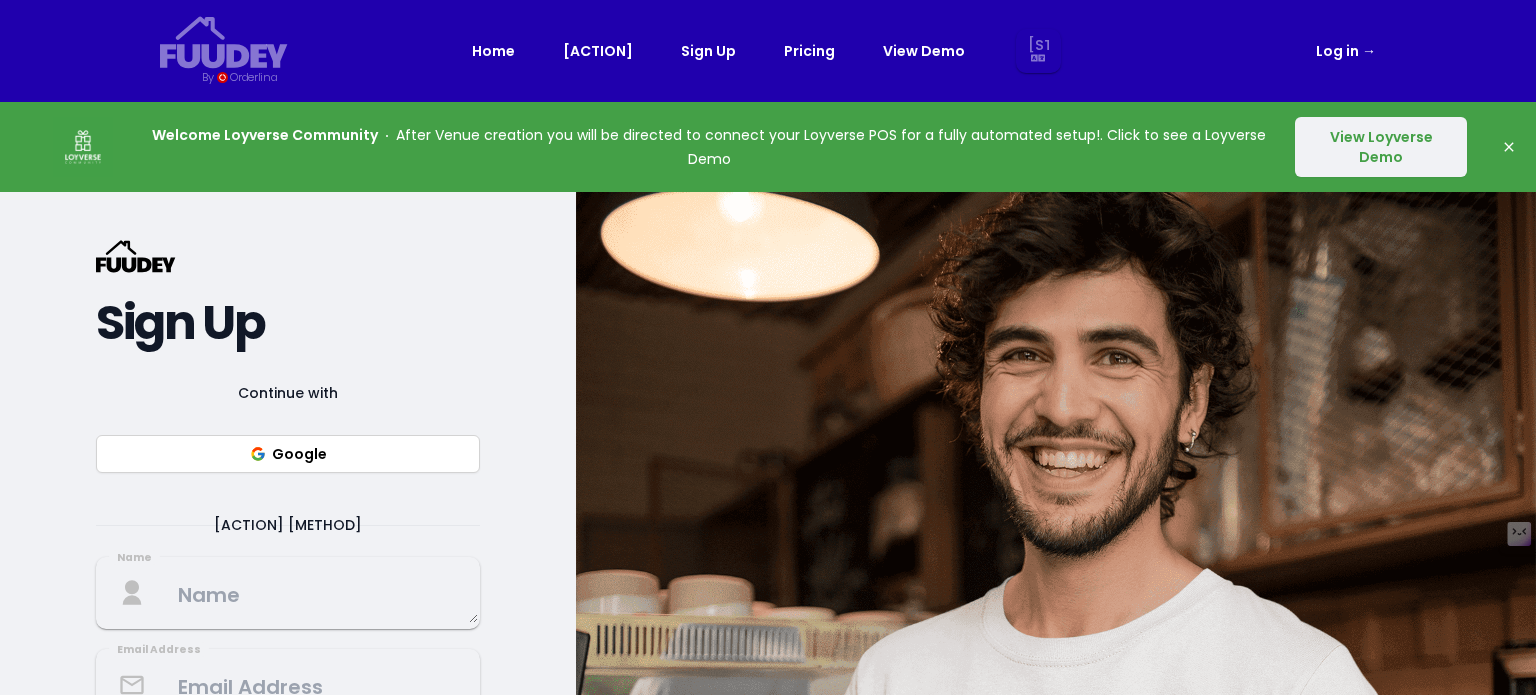 select on "en" 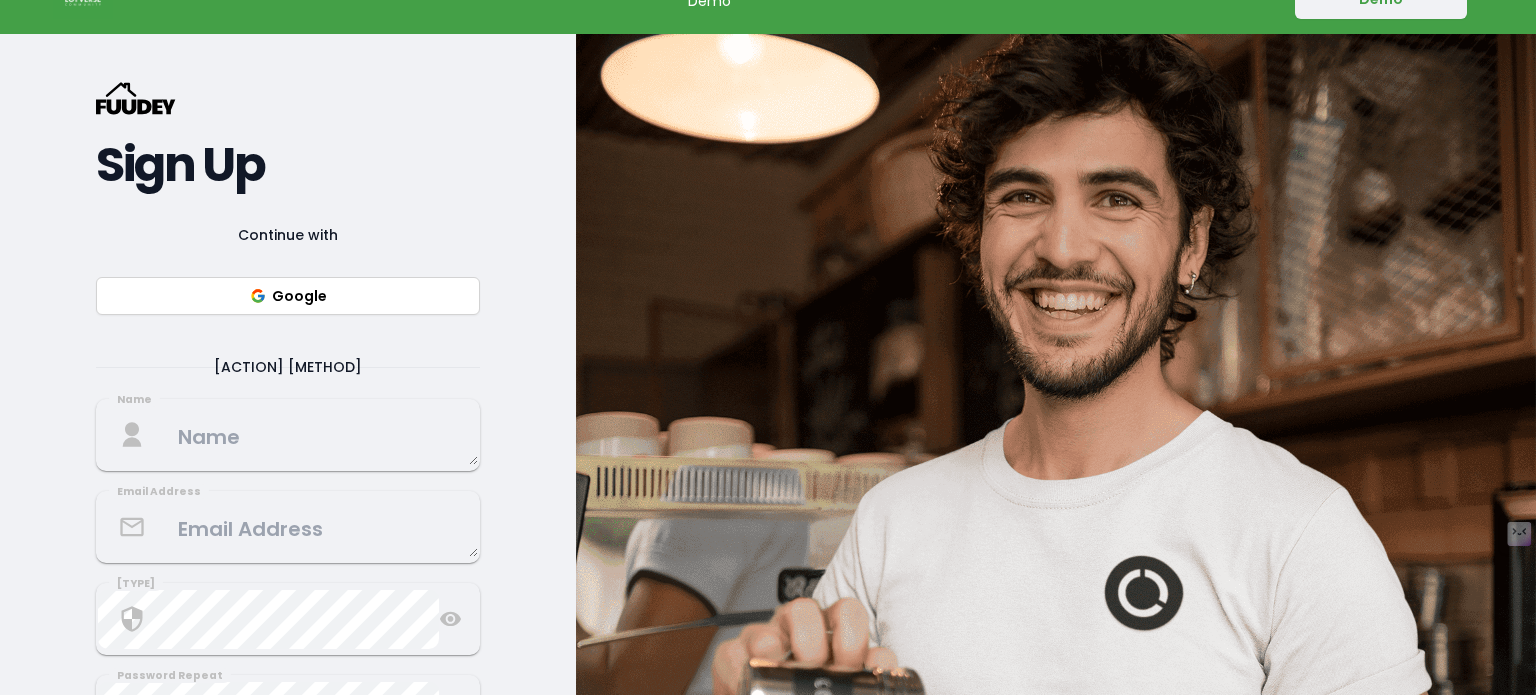scroll, scrollTop: 300, scrollLeft: 0, axis: vertical 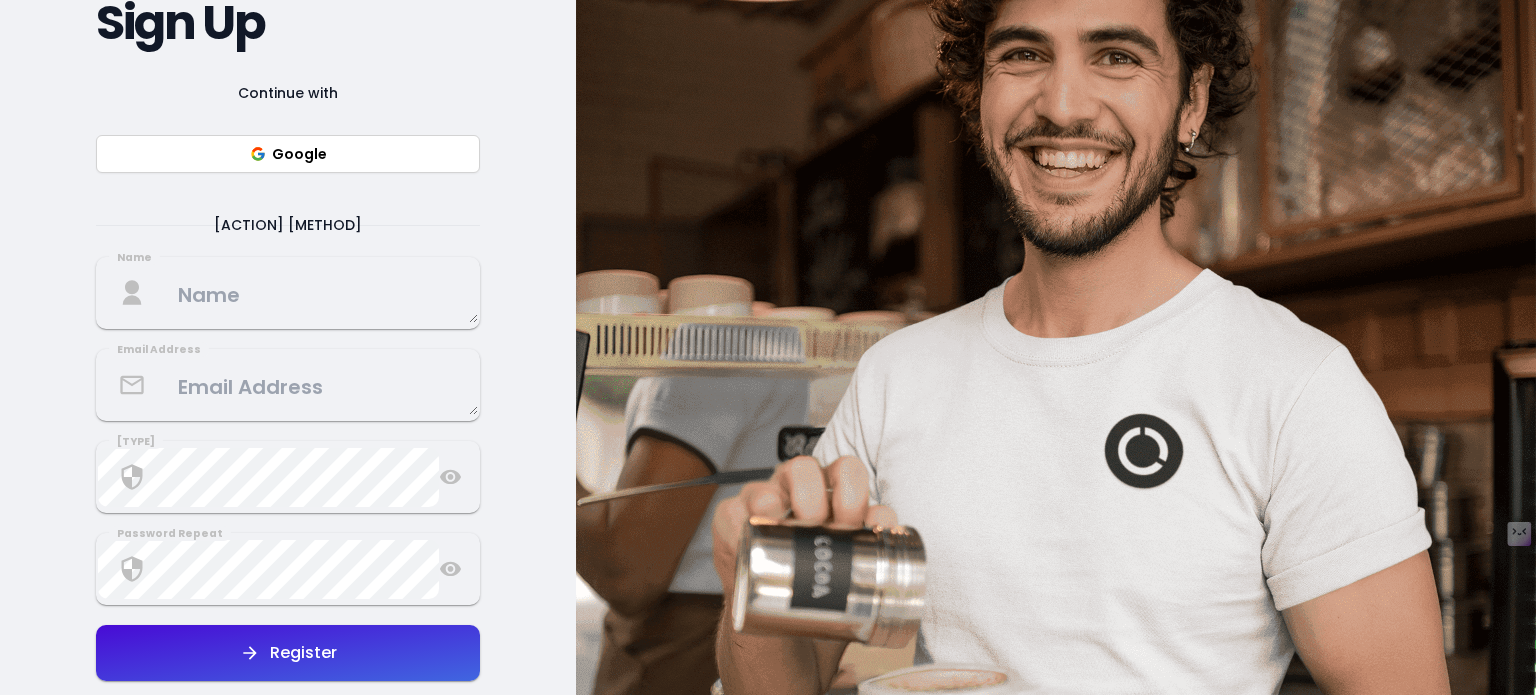 click at bounding box center (288, 293) 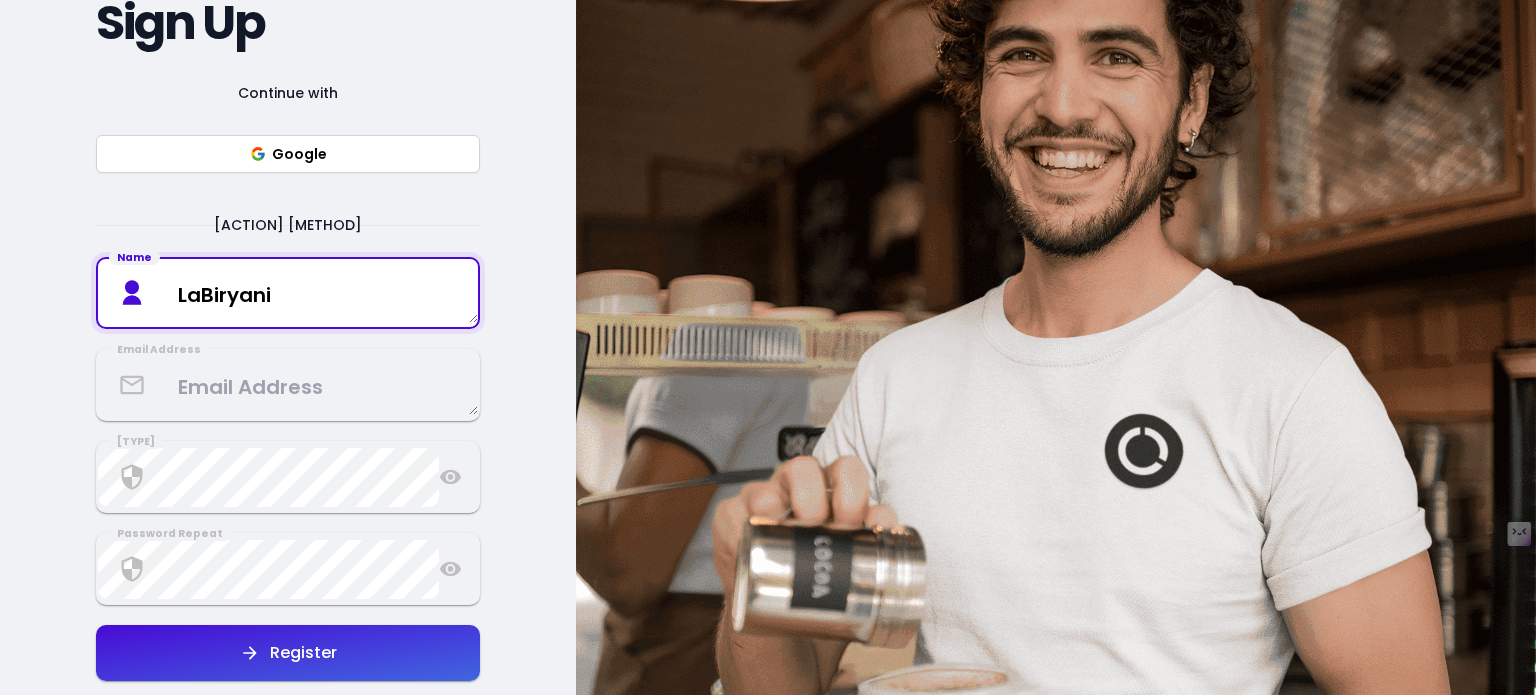 type on "LaBiryani" 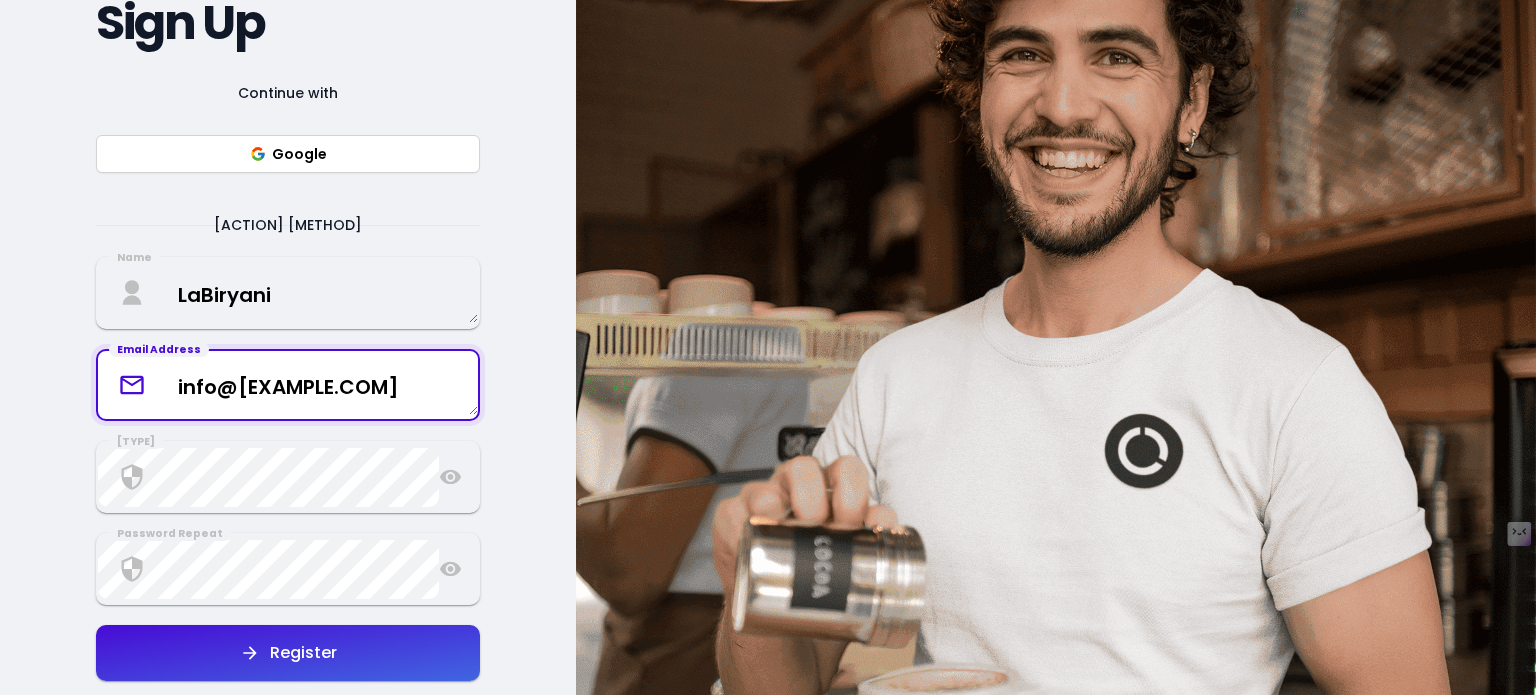 type on "info@[EXAMPLE.COM]" 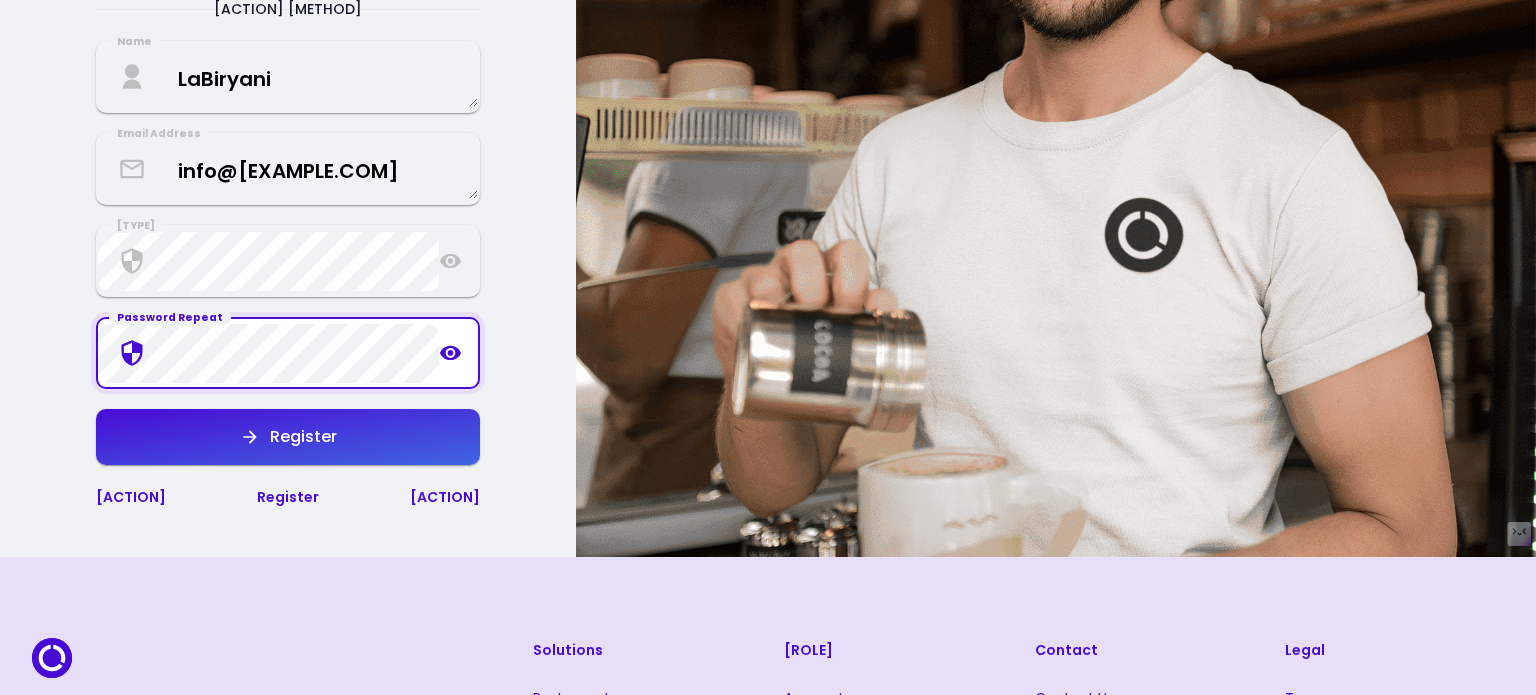 scroll, scrollTop: 600, scrollLeft: 0, axis: vertical 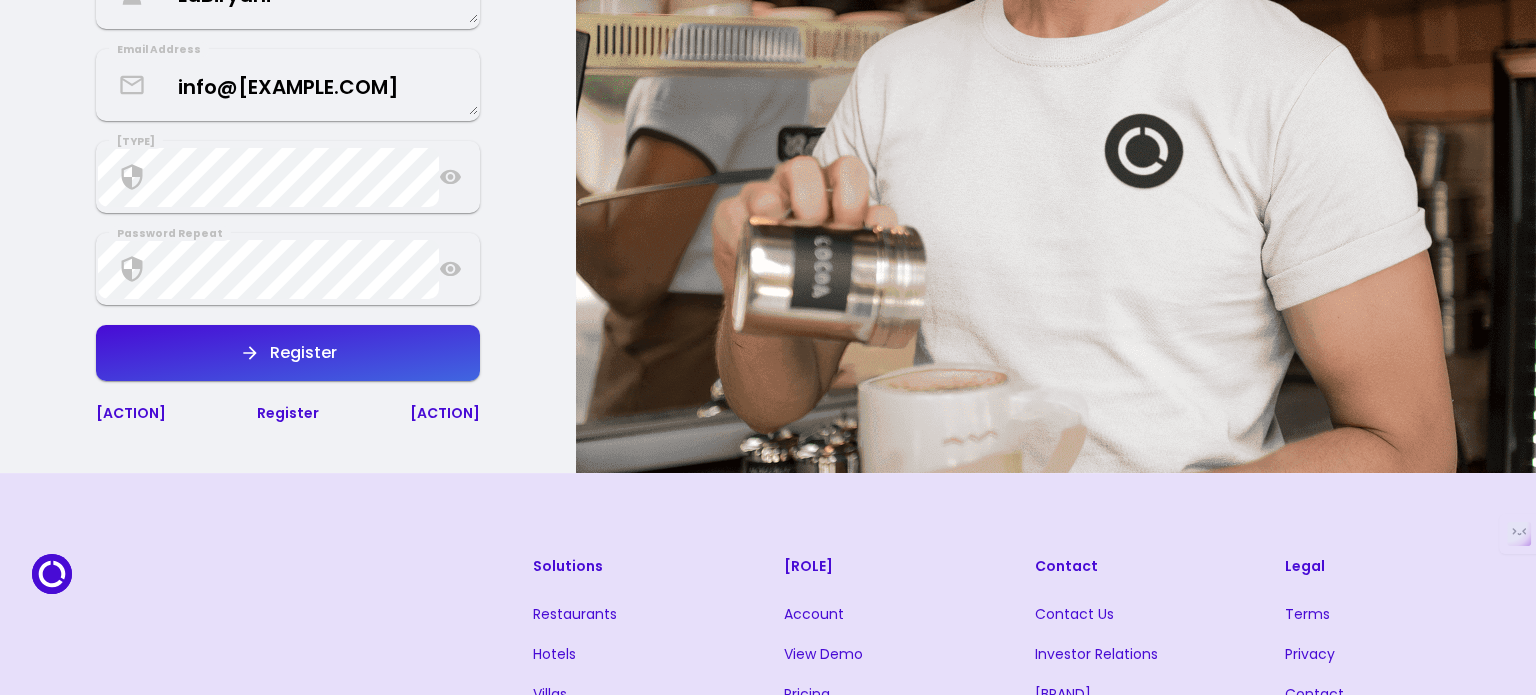 click 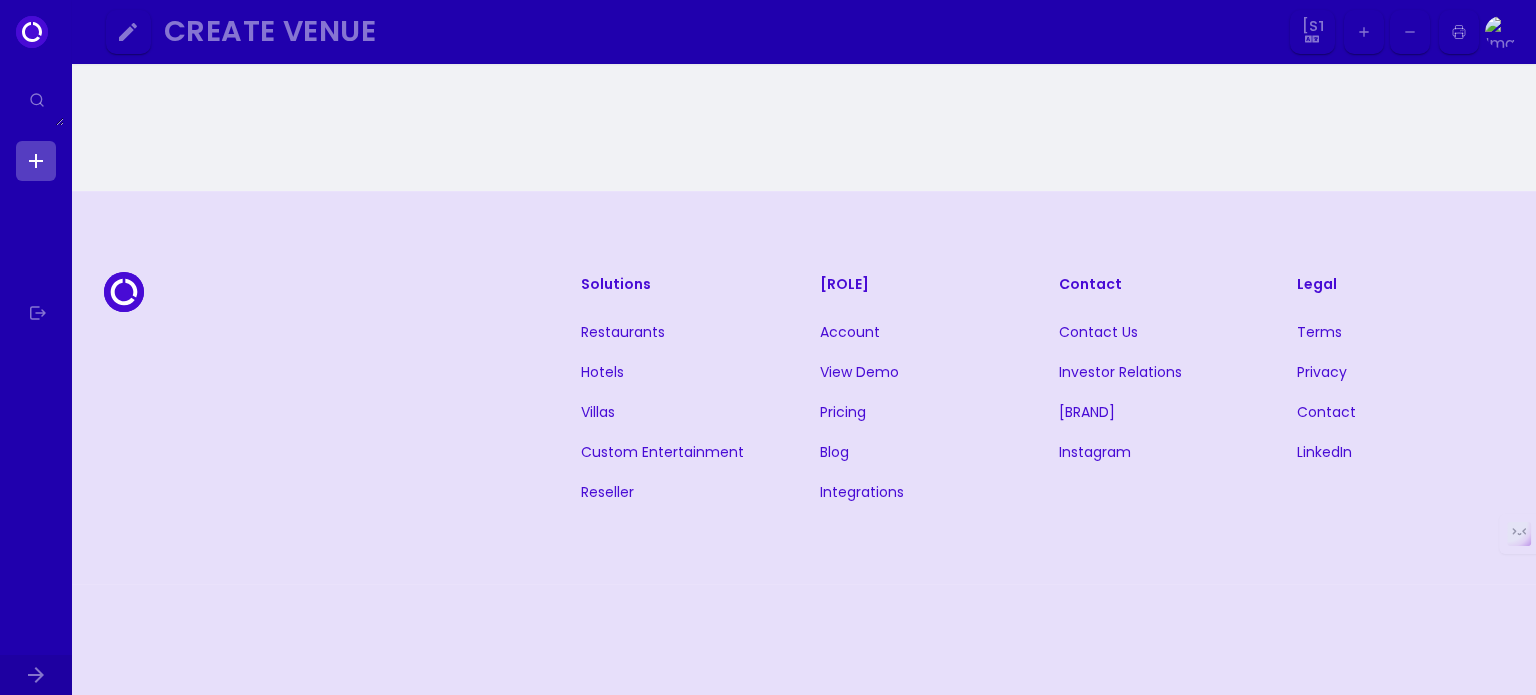 scroll, scrollTop: 0, scrollLeft: 0, axis: both 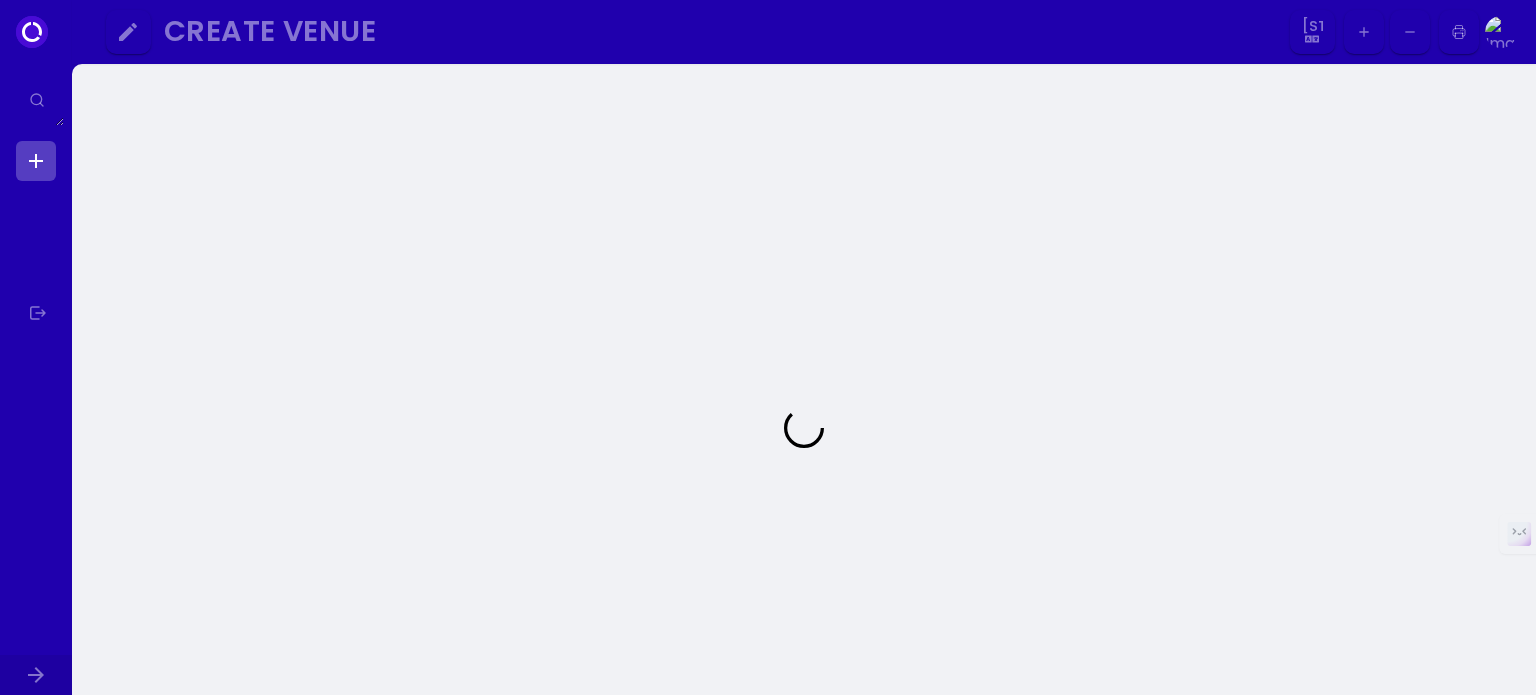 select on "en" 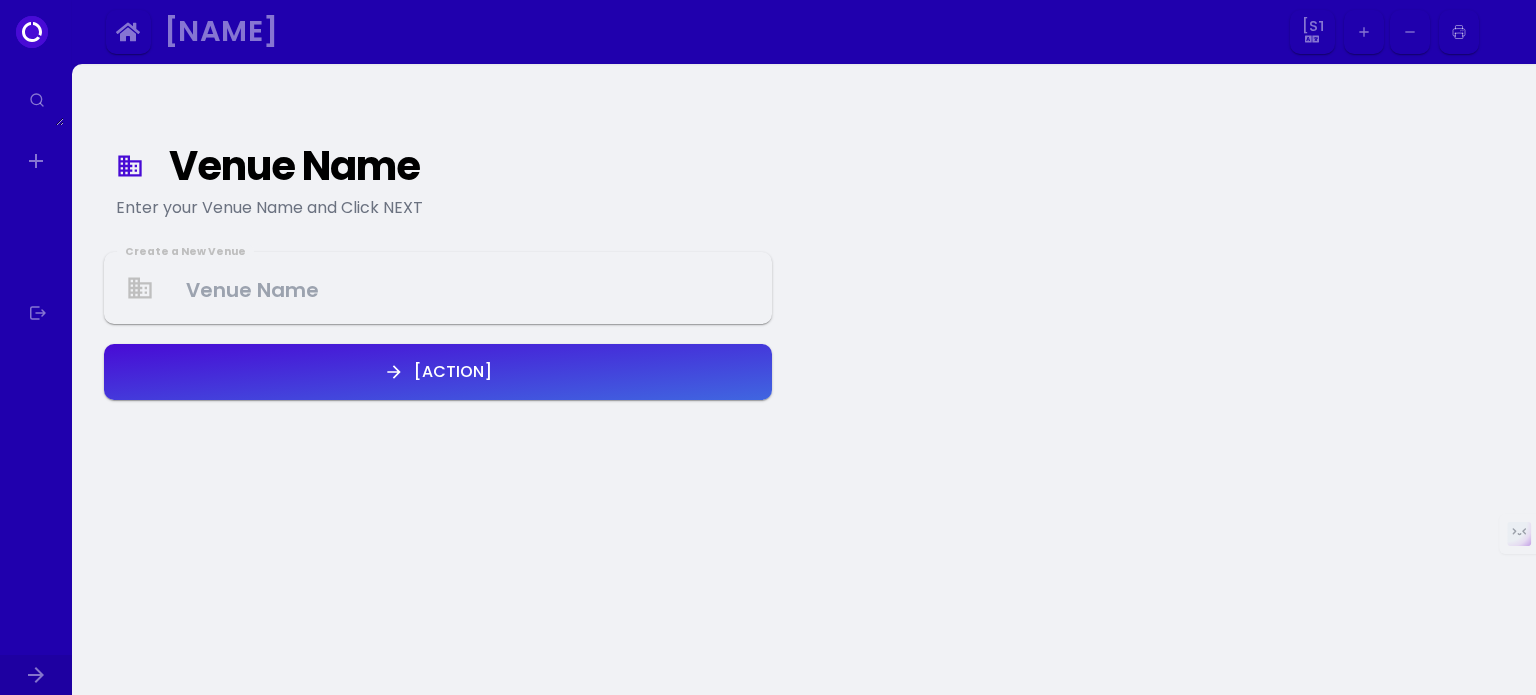 select on "en" 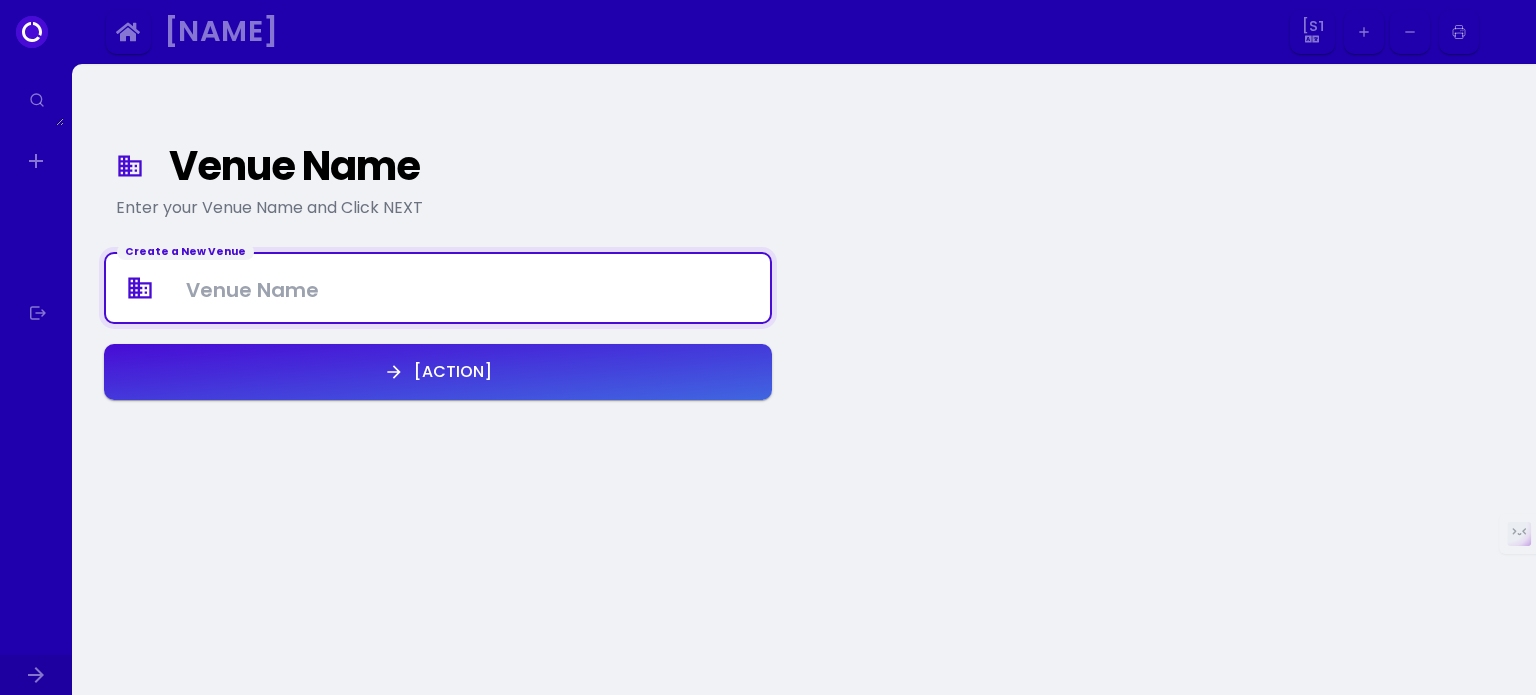 click at bounding box center (438, 288) 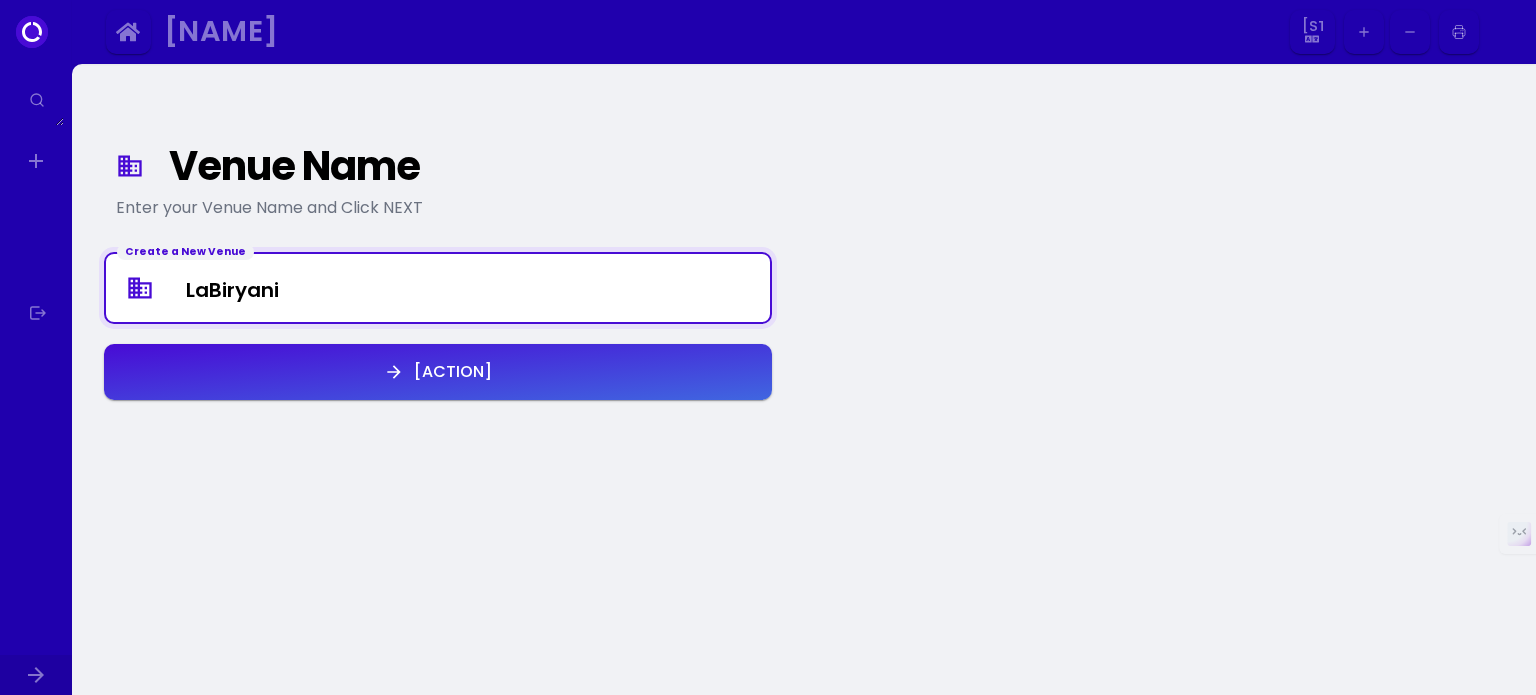 type on "LaBiryani" 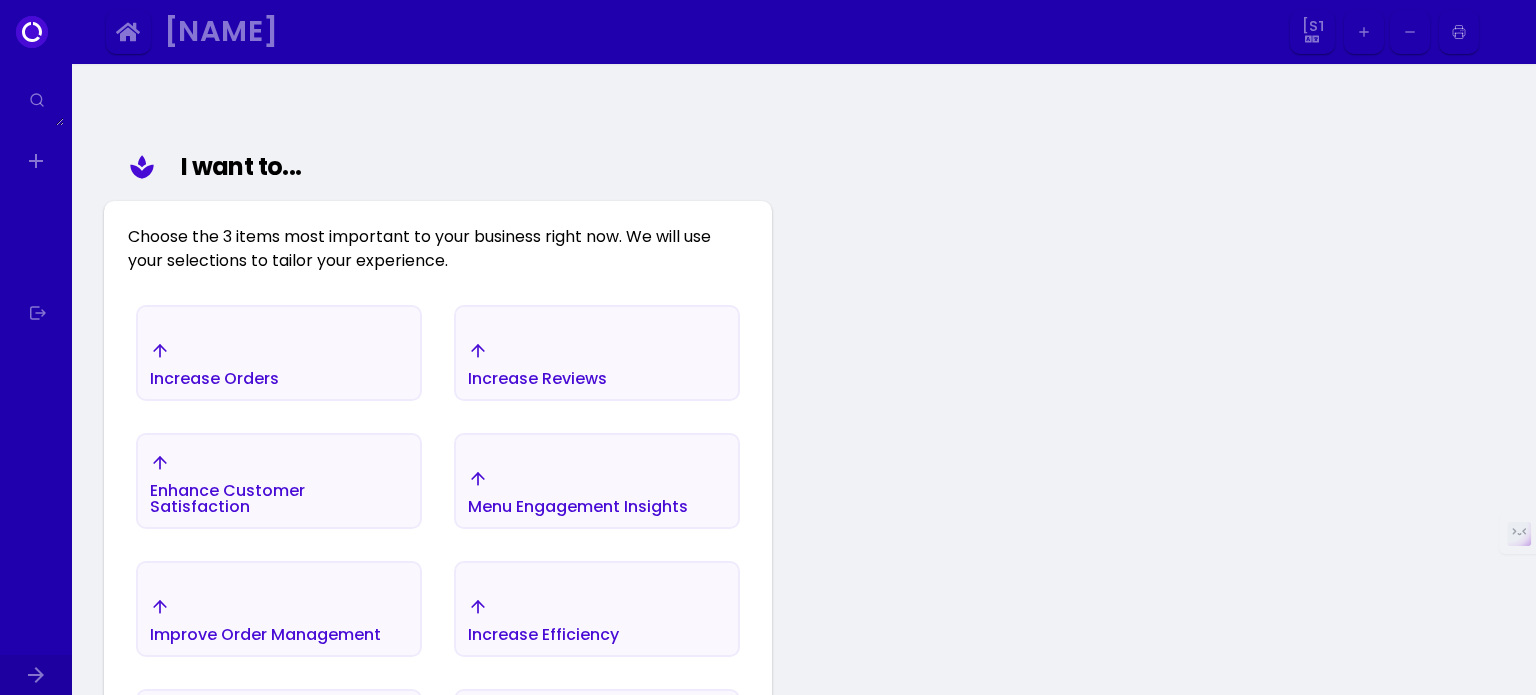 scroll, scrollTop: 232, scrollLeft: 0, axis: vertical 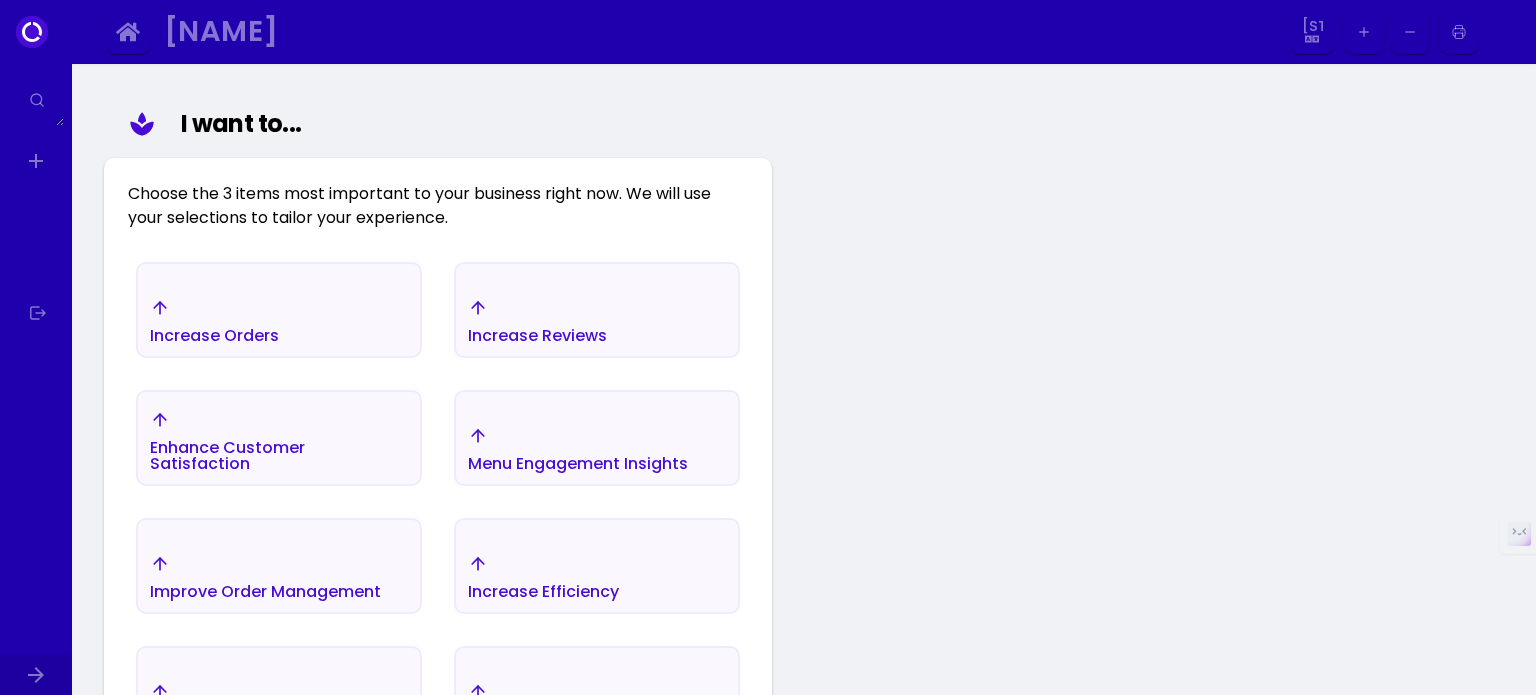 click on "Increase Orders" at bounding box center [214, 336] 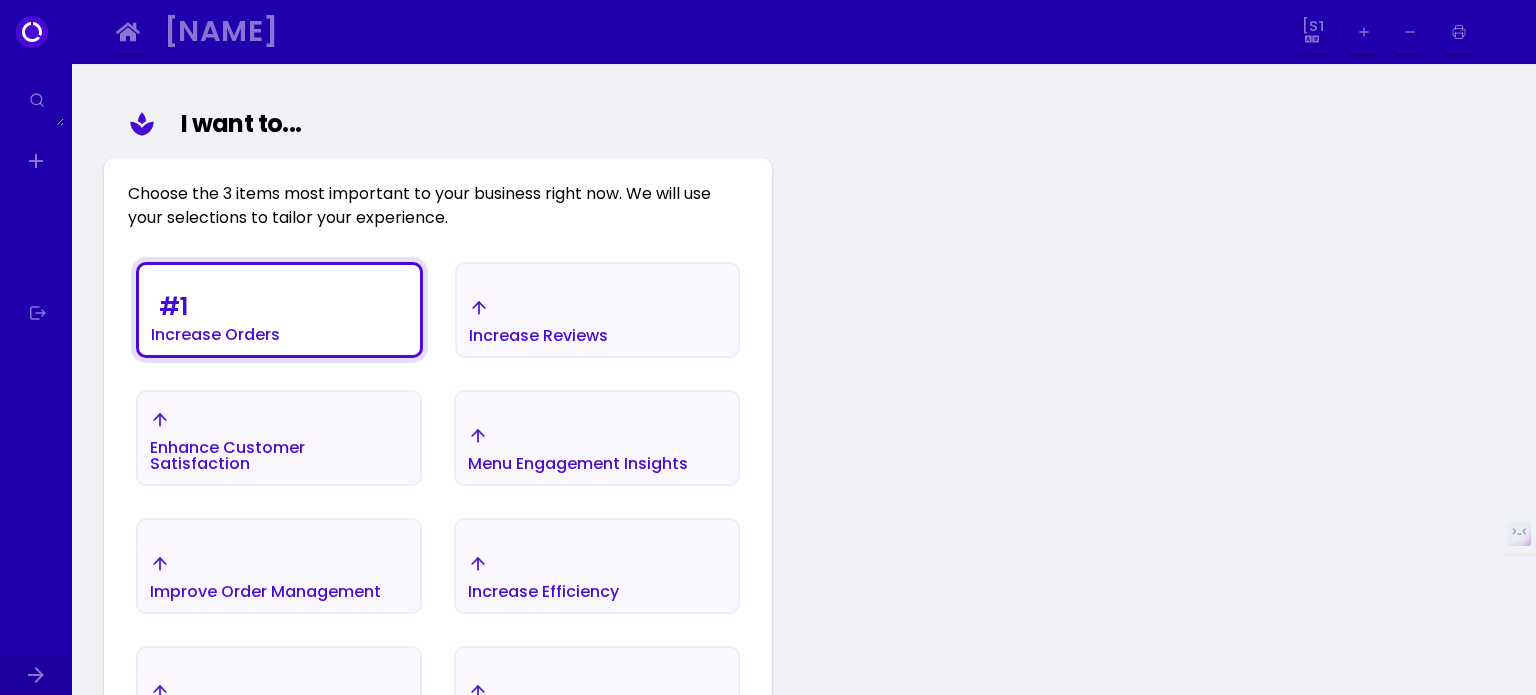 click on "Increase Reviews" at bounding box center [215, 315] 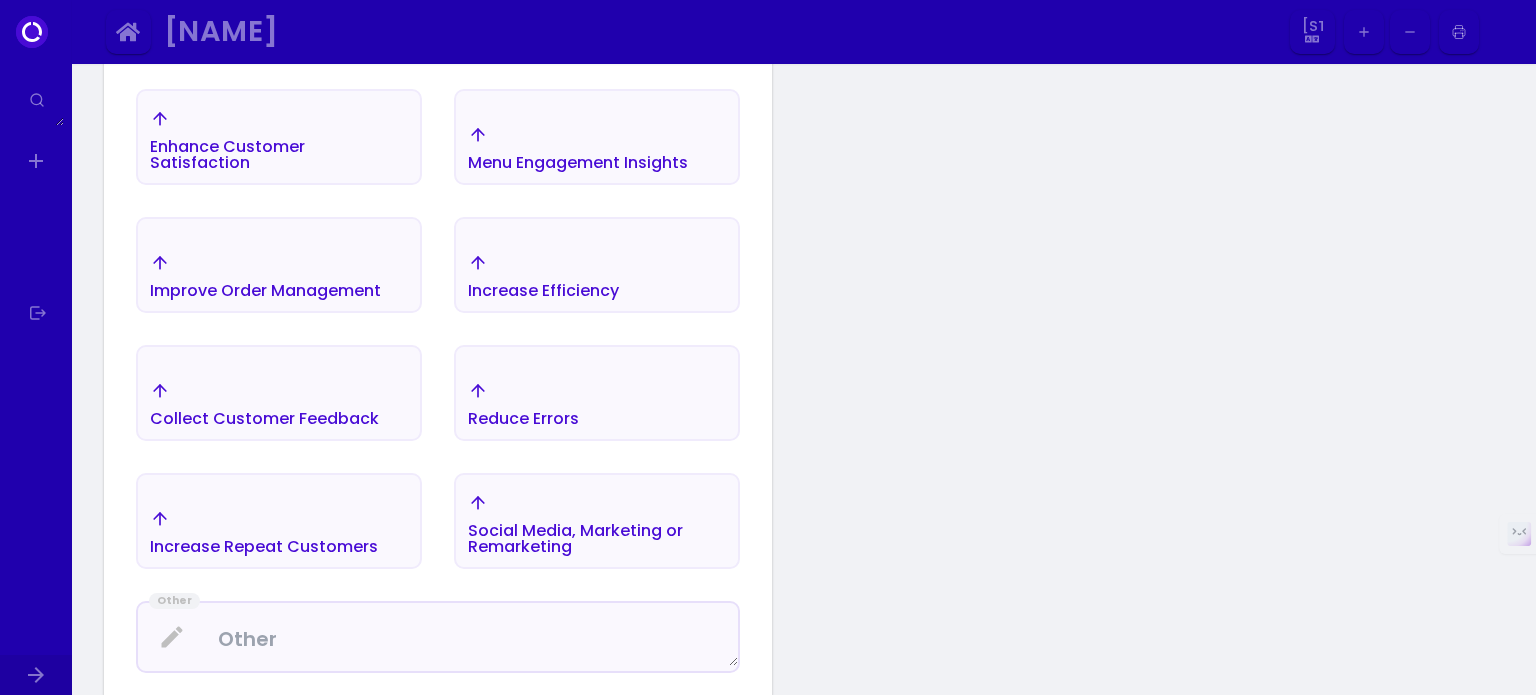 scroll, scrollTop: 632, scrollLeft: 0, axis: vertical 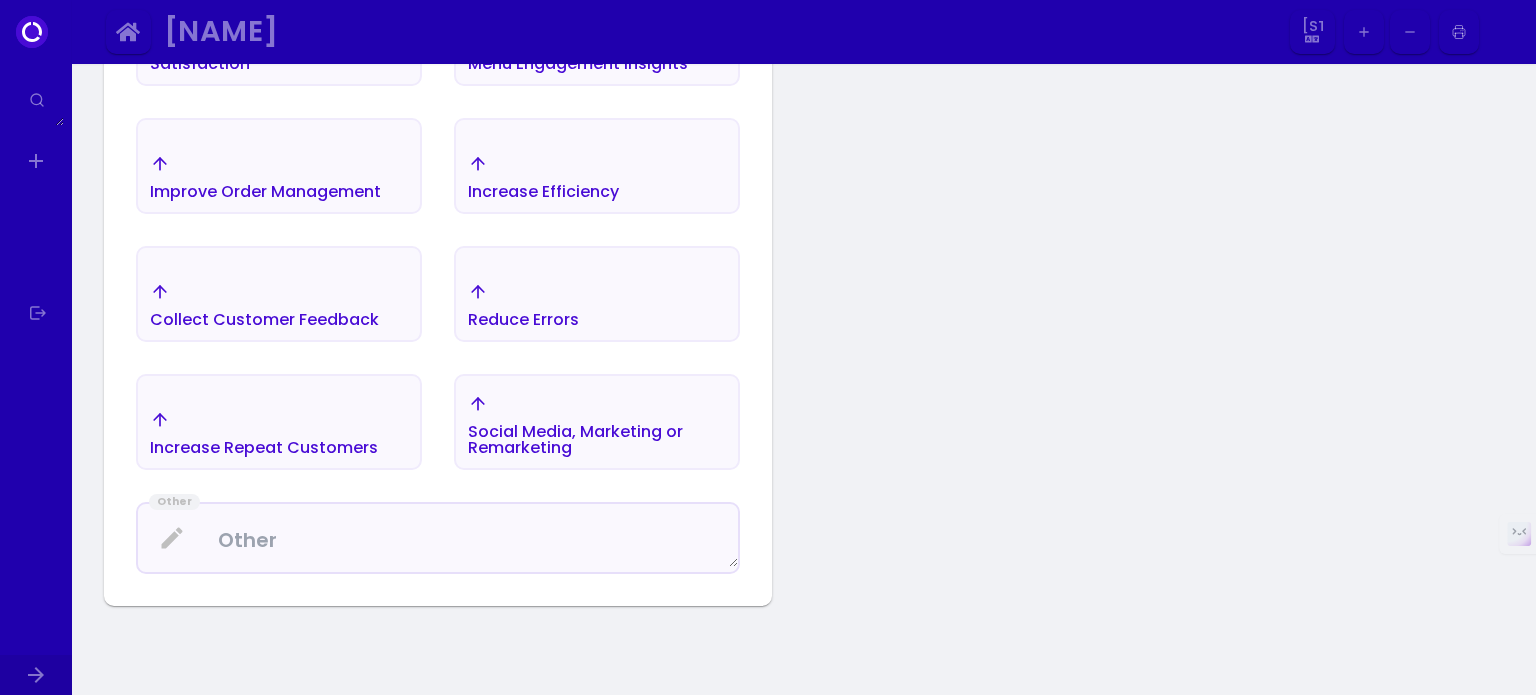 click on "Collect Customer Feedback" at bounding box center (215, -85) 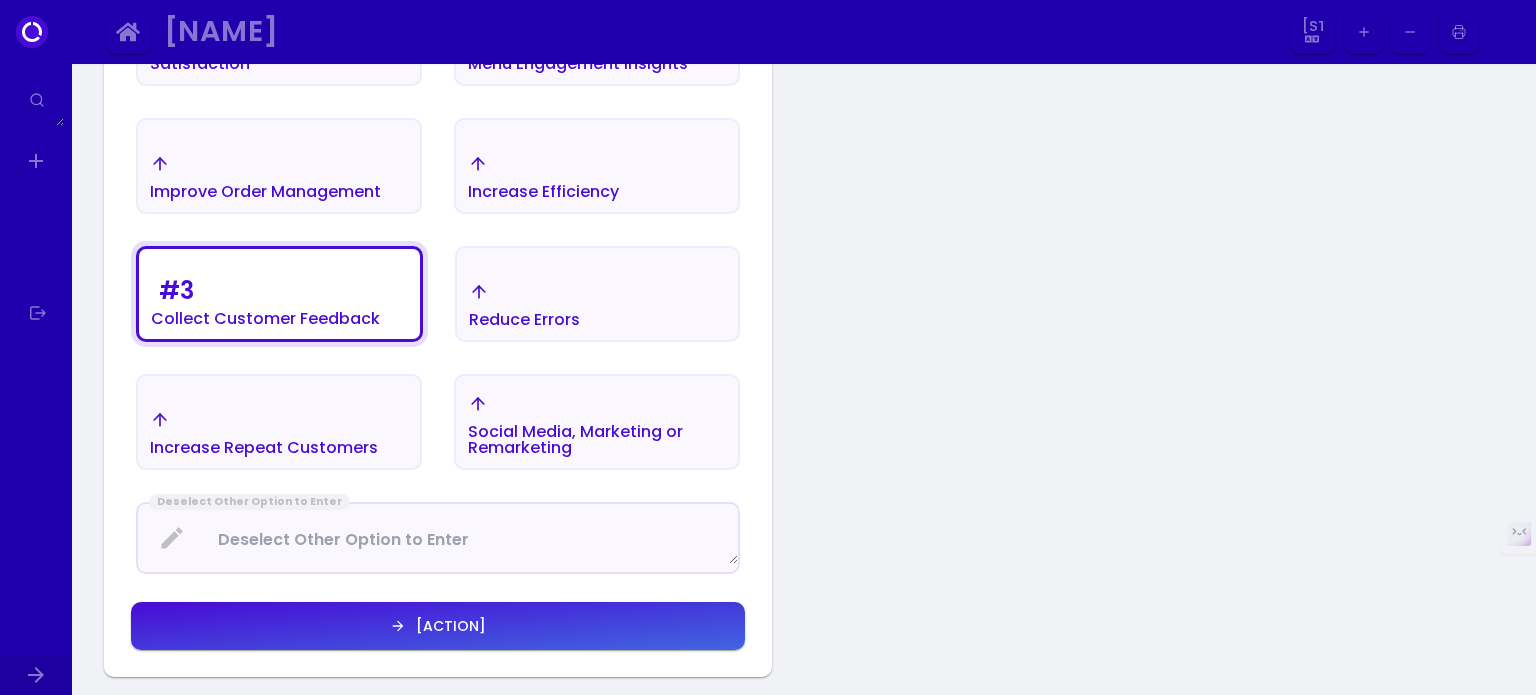 click on "[ACTION]" at bounding box center [597, -90] 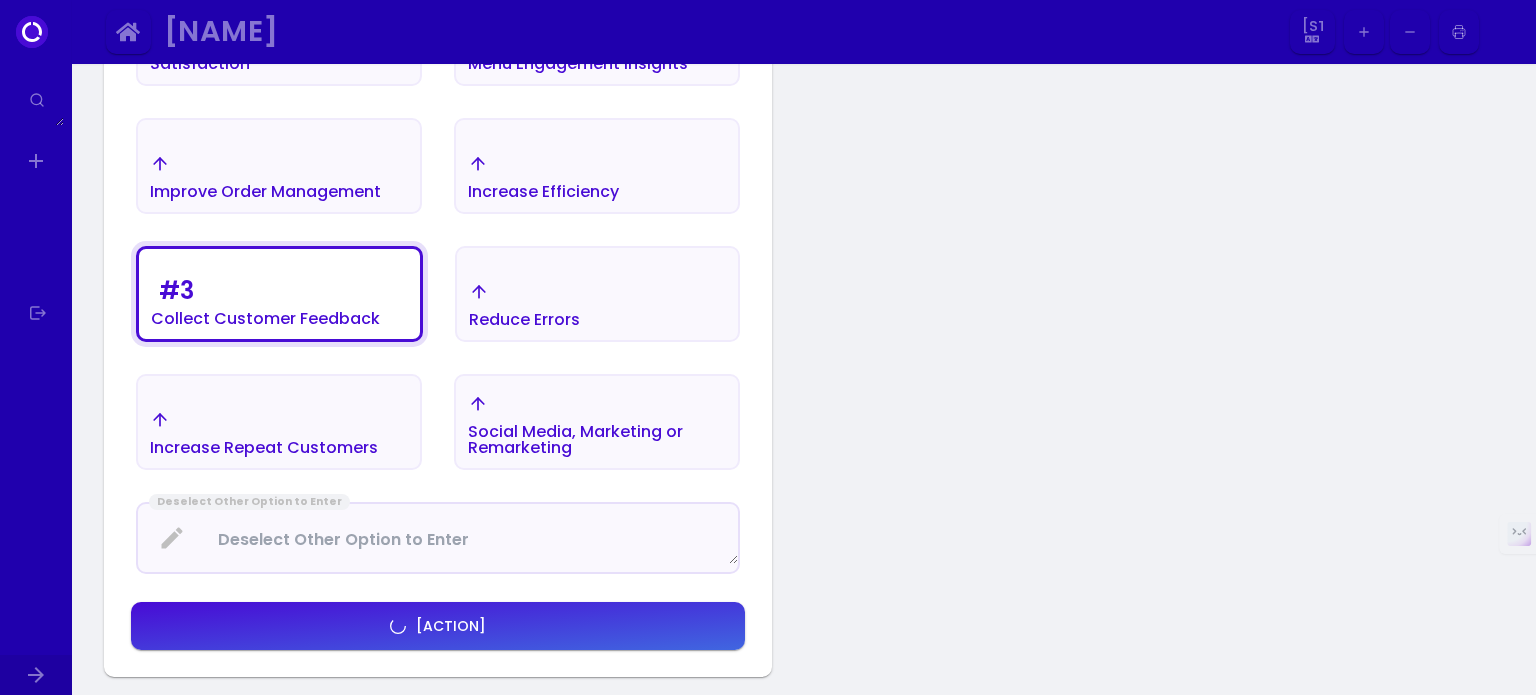 select on "en" 